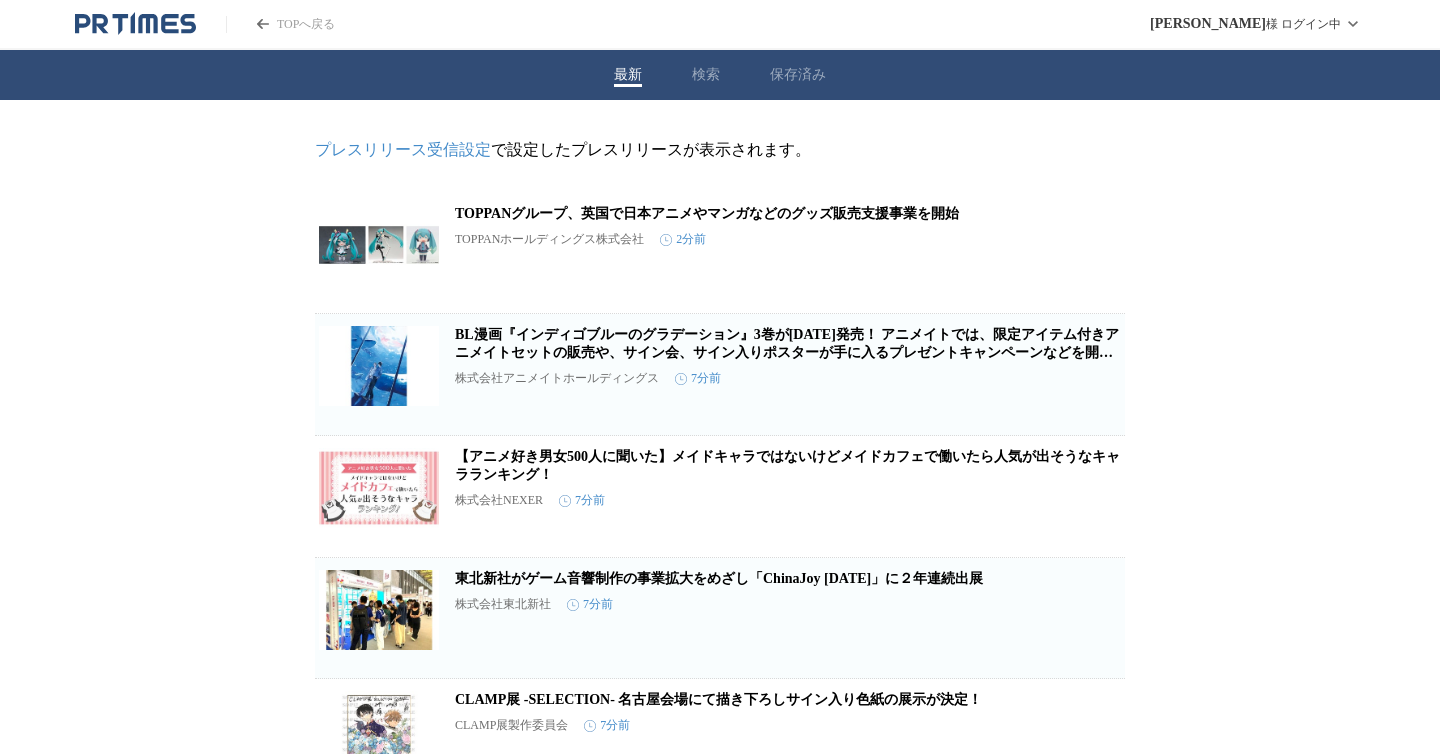scroll, scrollTop: 0, scrollLeft: 0, axis: both 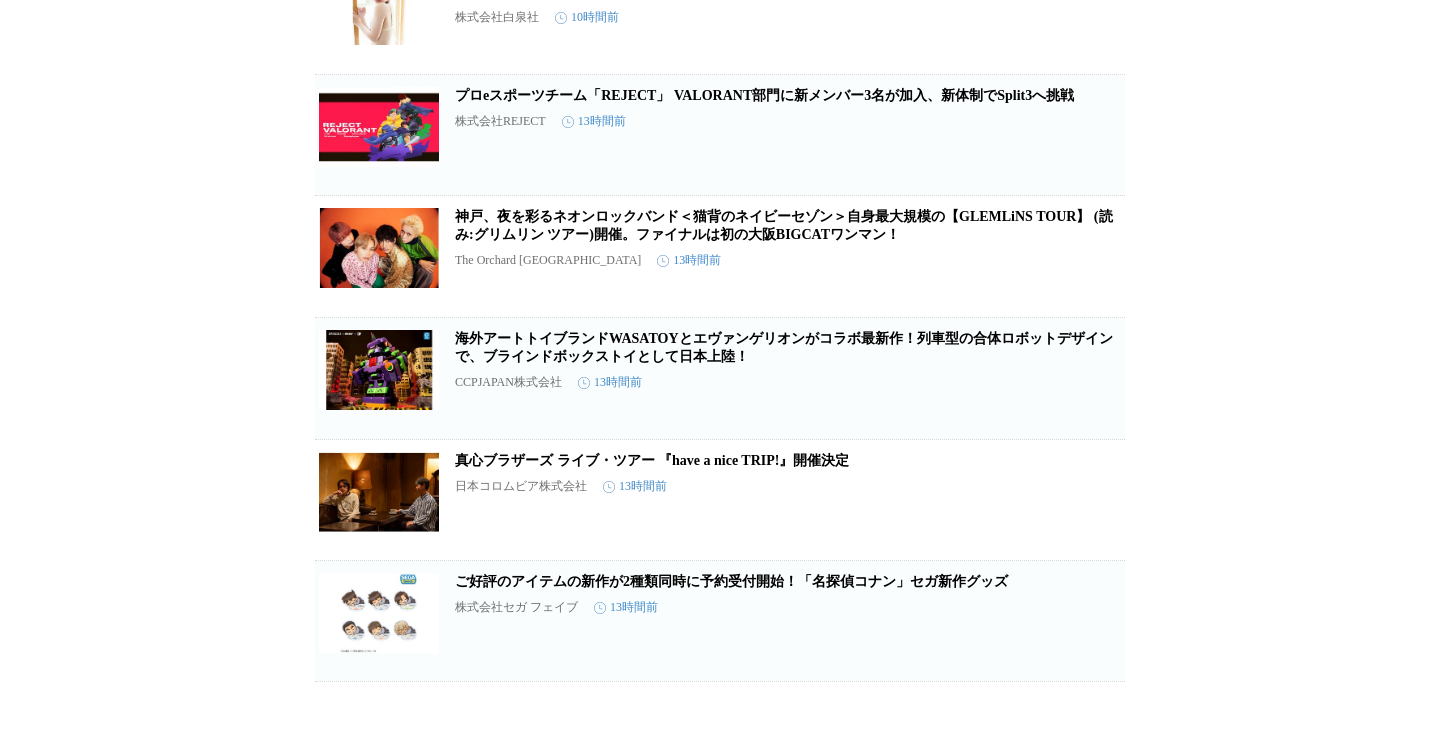 click at bounding box center (379, 127) 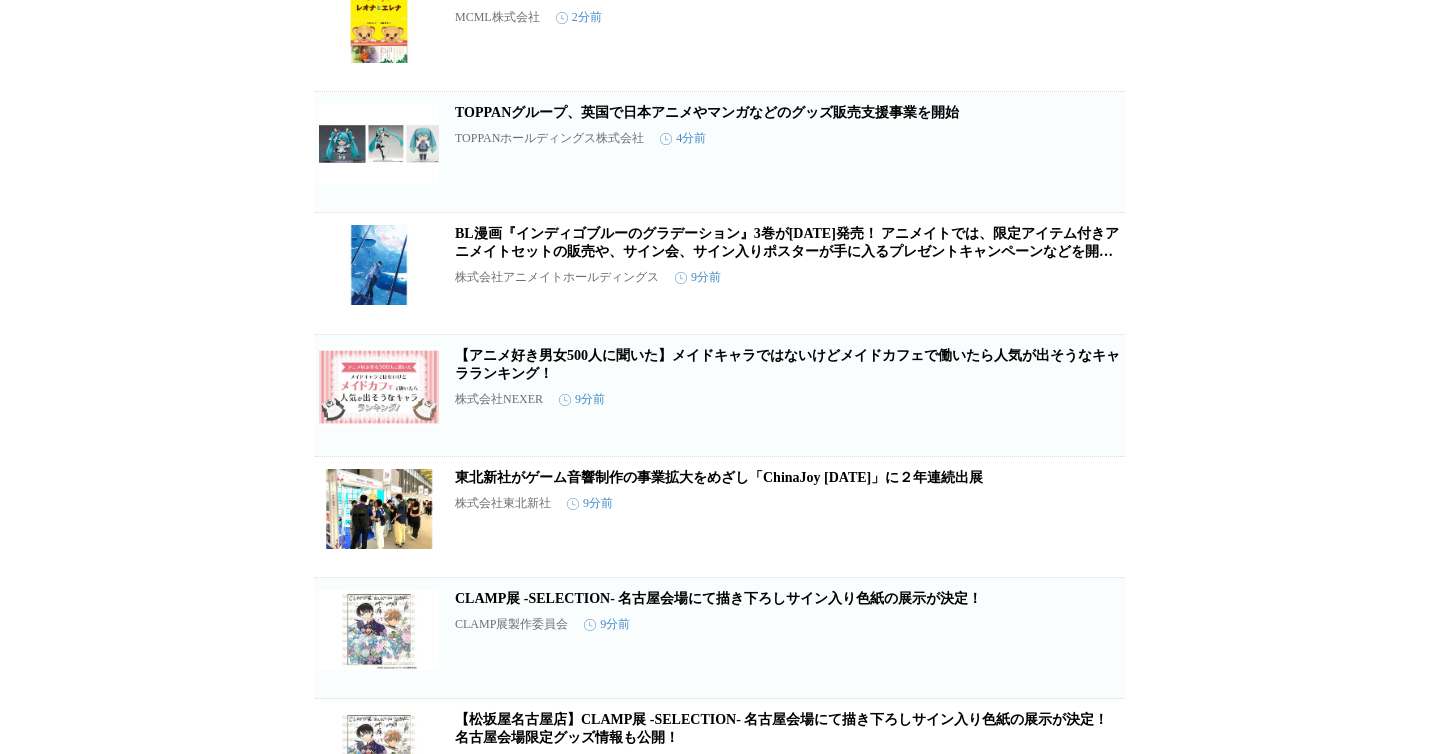 scroll, scrollTop: 0, scrollLeft: 0, axis: both 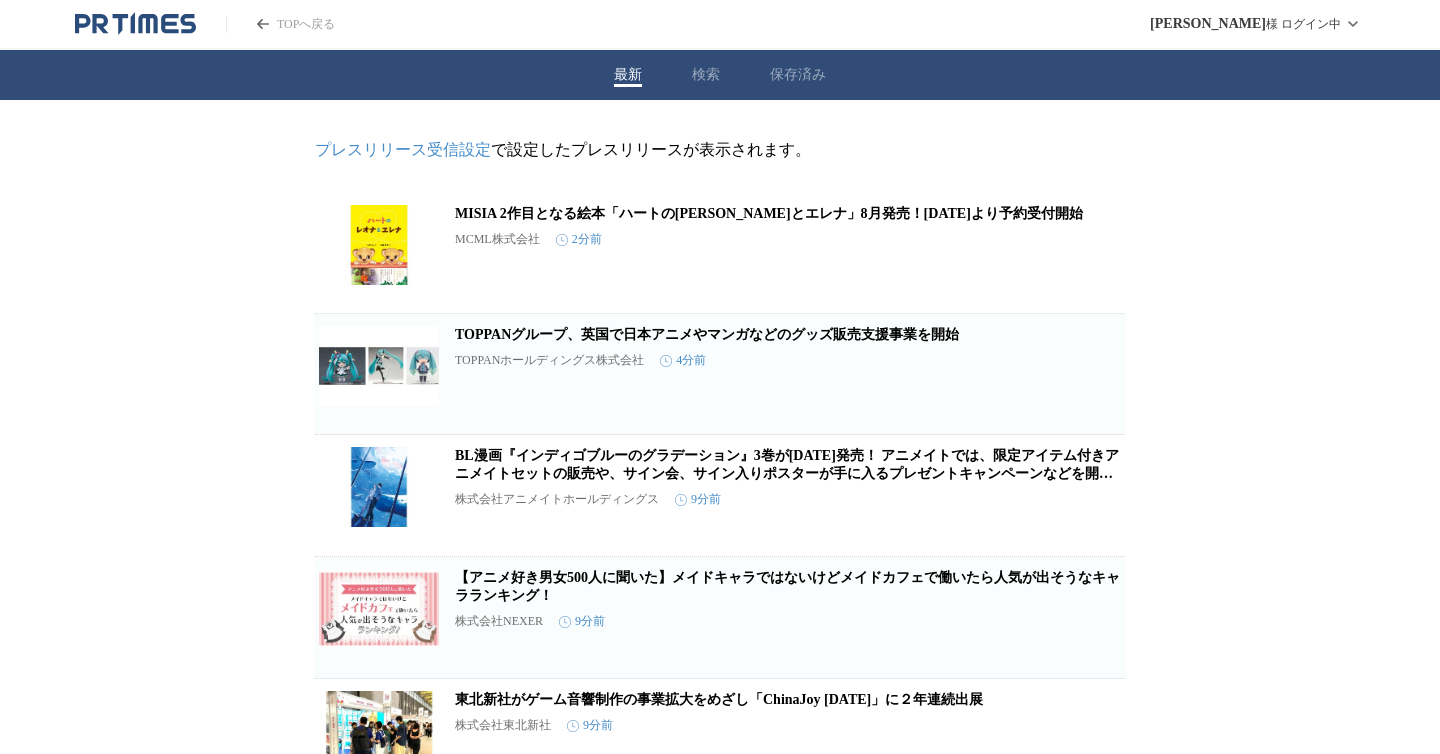 click on "TOPへ戻る 木村 憲  様 ログイン中" at bounding box center [720, 25] 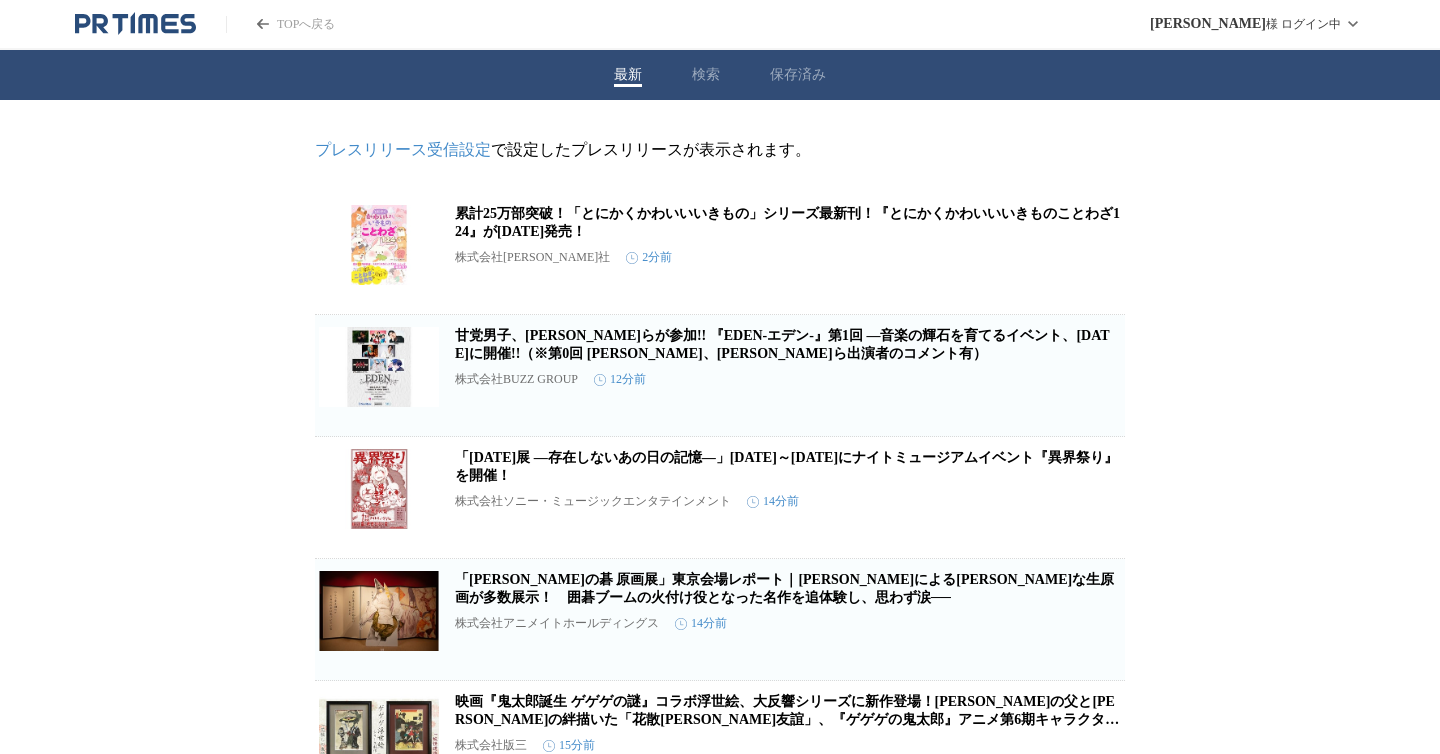 scroll, scrollTop: 0, scrollLeft: 0, axis: both 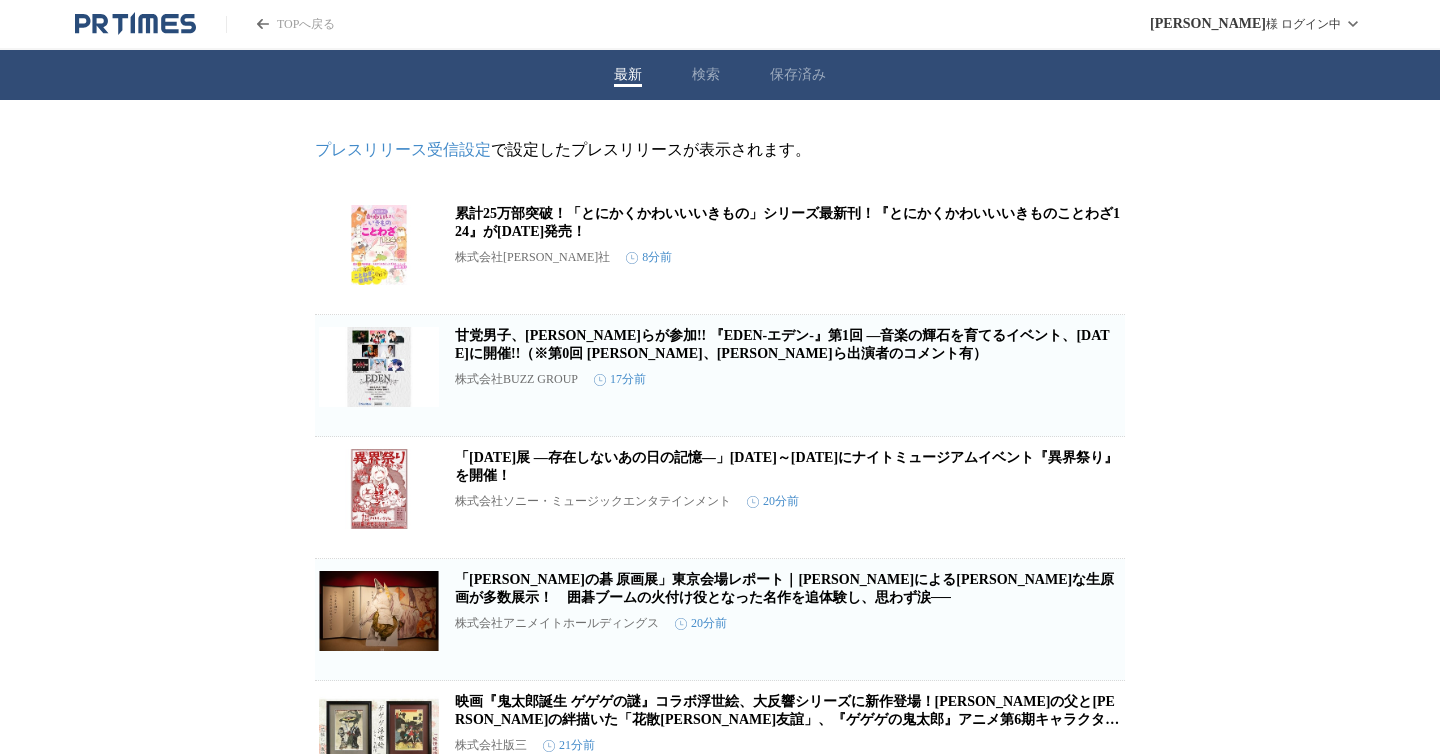 click 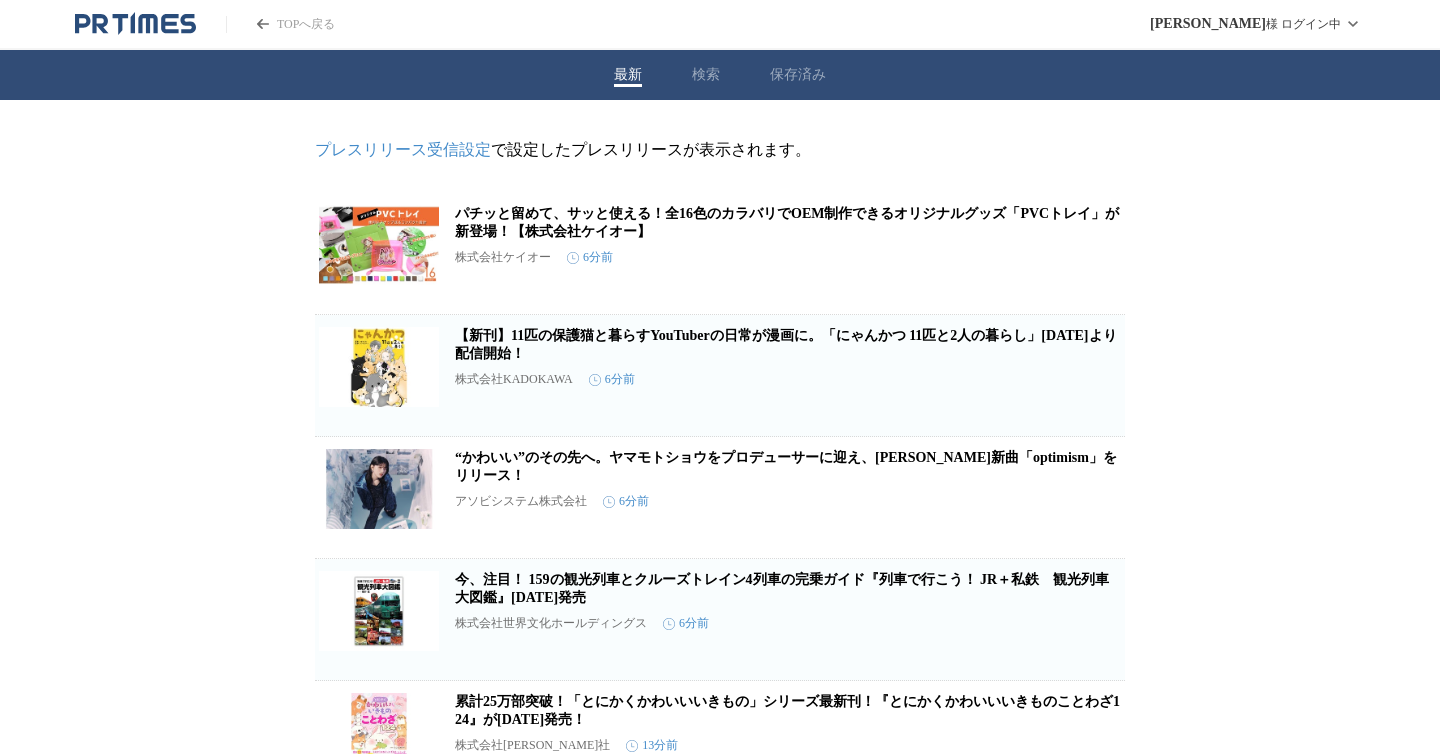 scroll, scrollTop: 0, scrollLeft: 0, axis: both 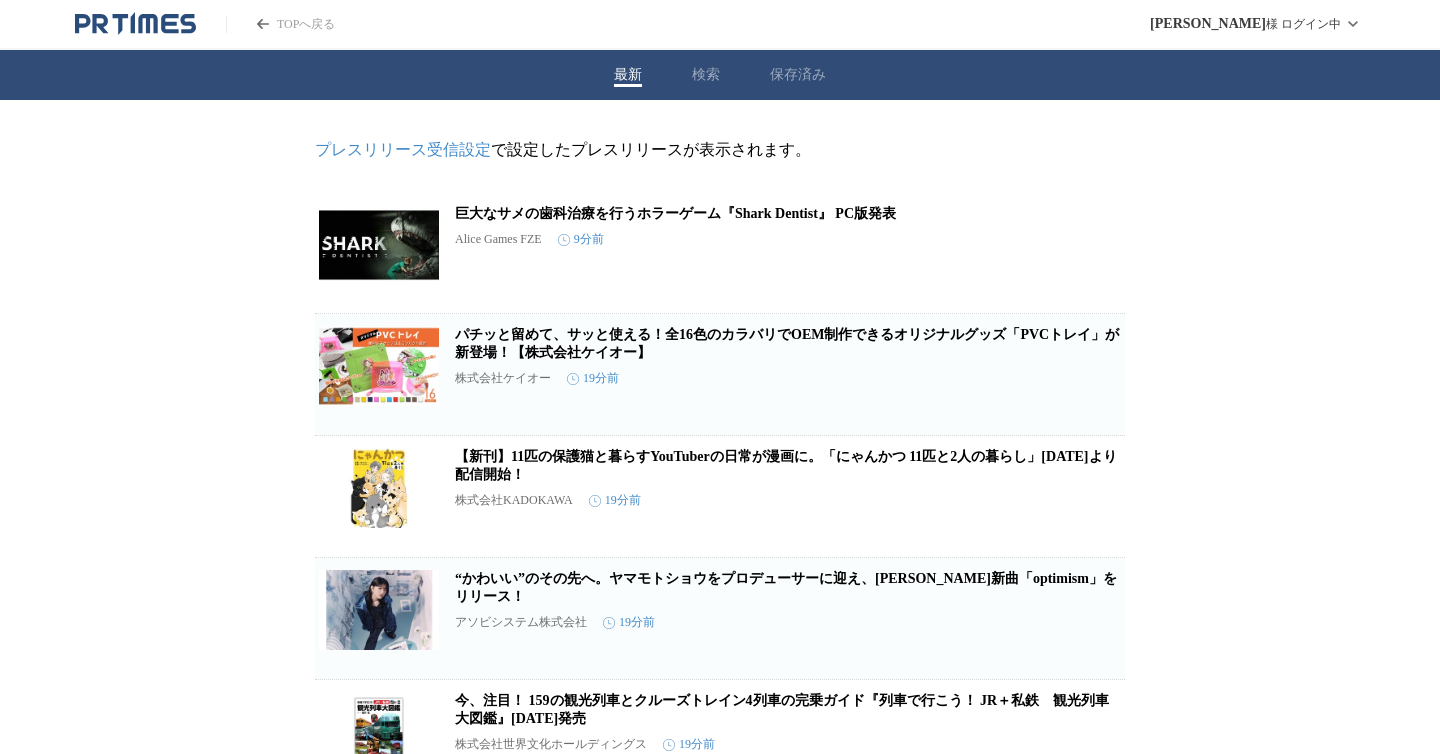click 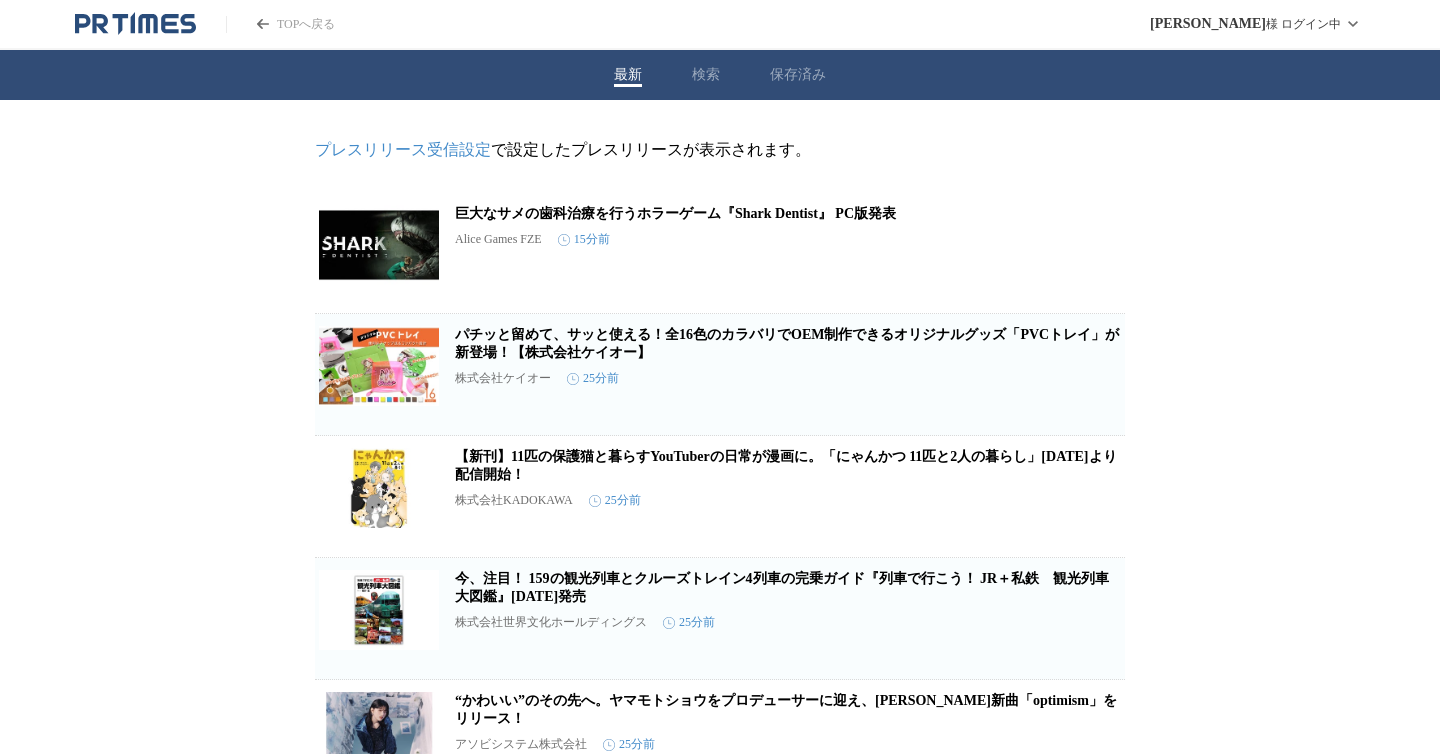 scroll, scrollTop: 0, scrollLeft: 0, axis: both 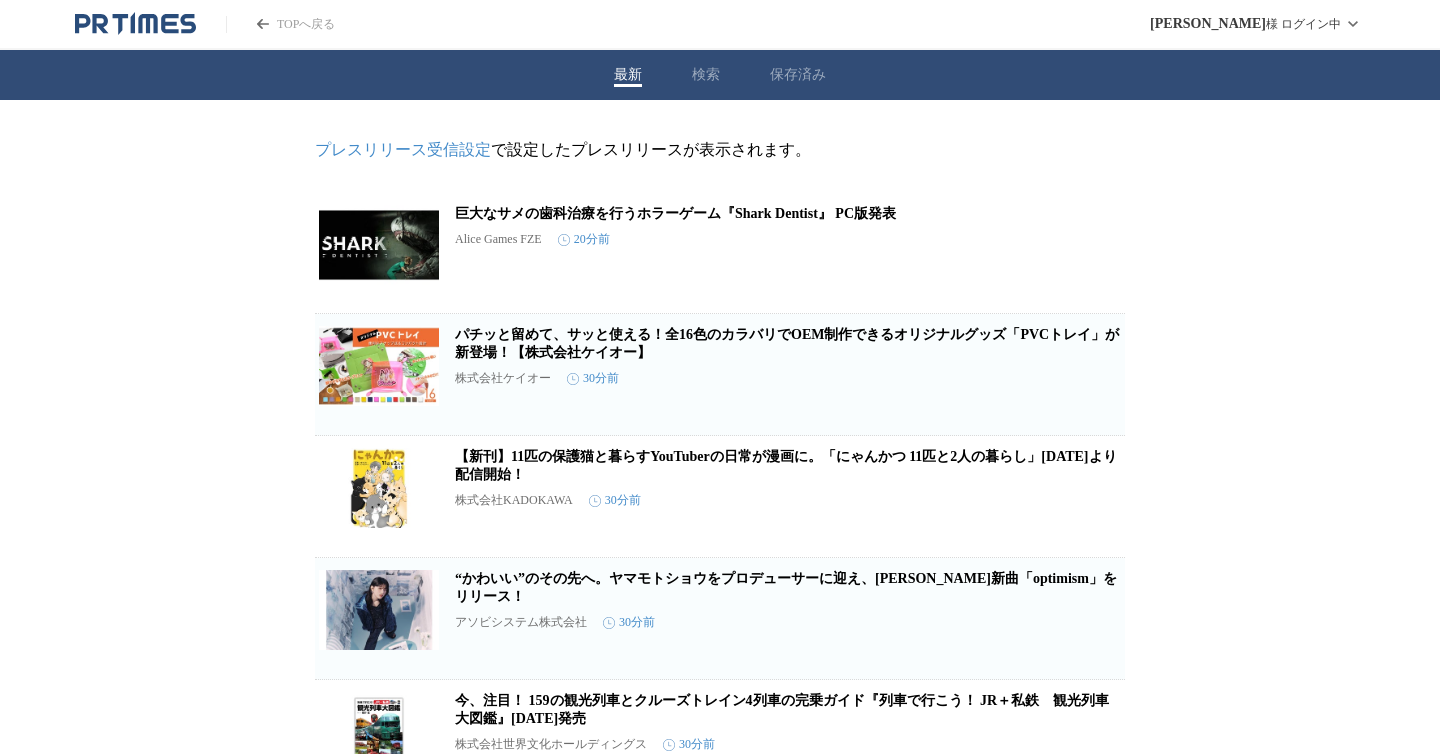click at bounding box center (379, 366) 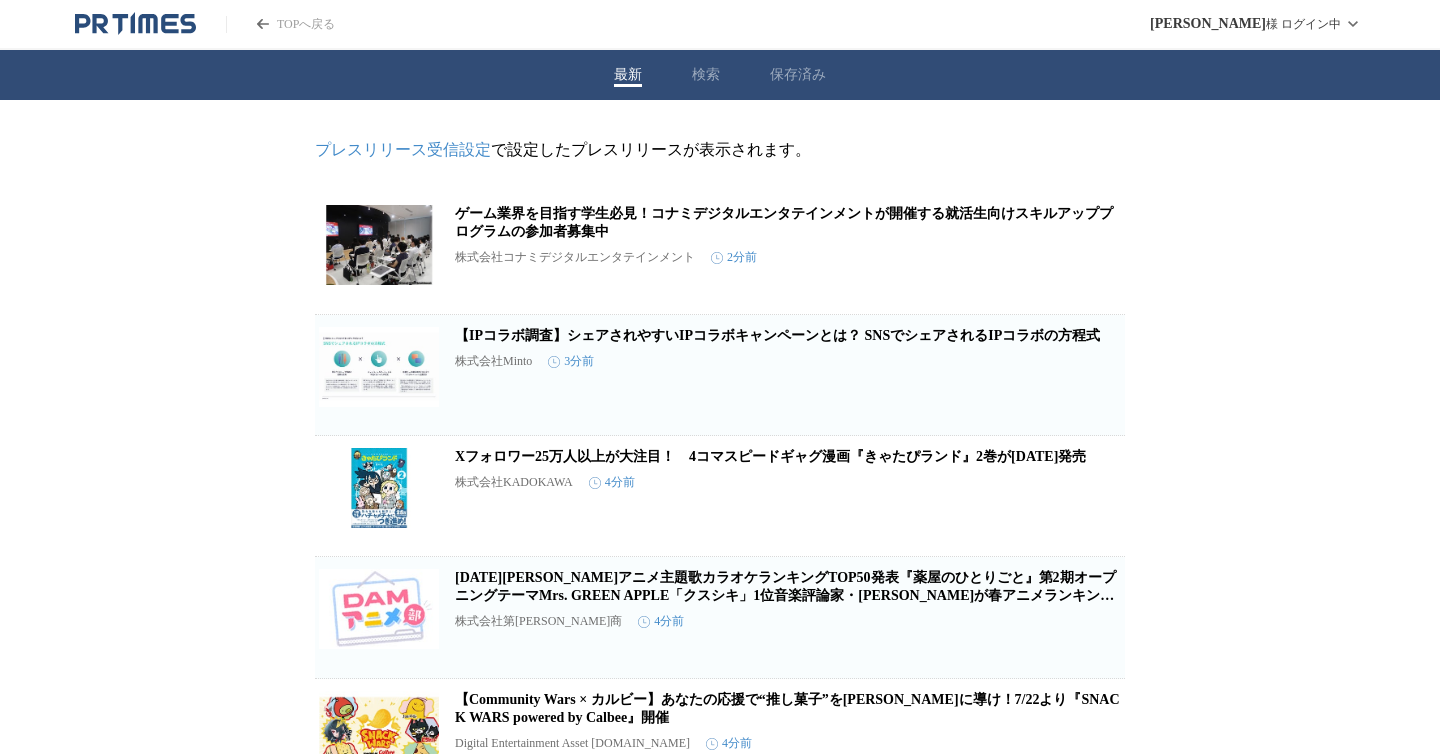scroll, scrollTop: 0, scrollLeft: 0, axis: both 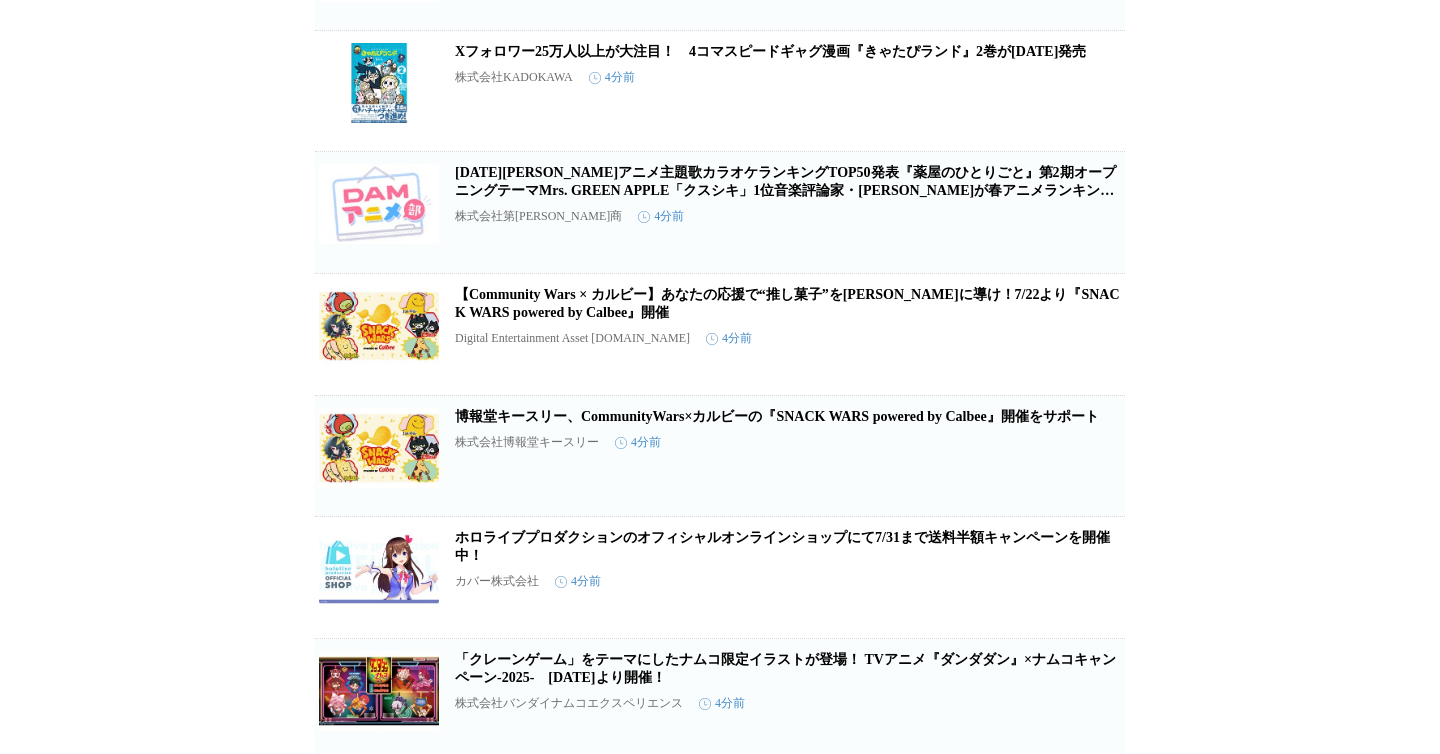 click at bounding box center (379, 204) 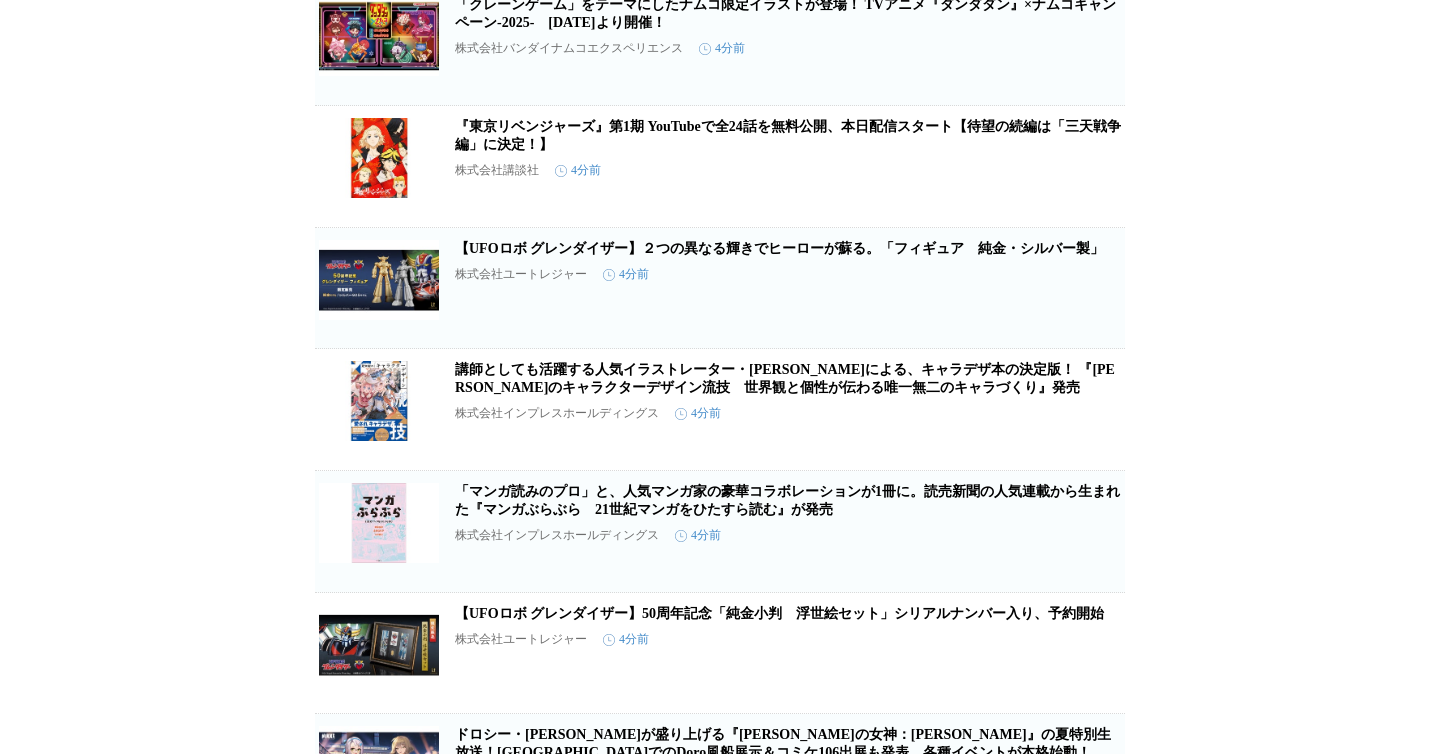 scroll, scrollTop: 1305, scrollLeft: 0, axis: vertical 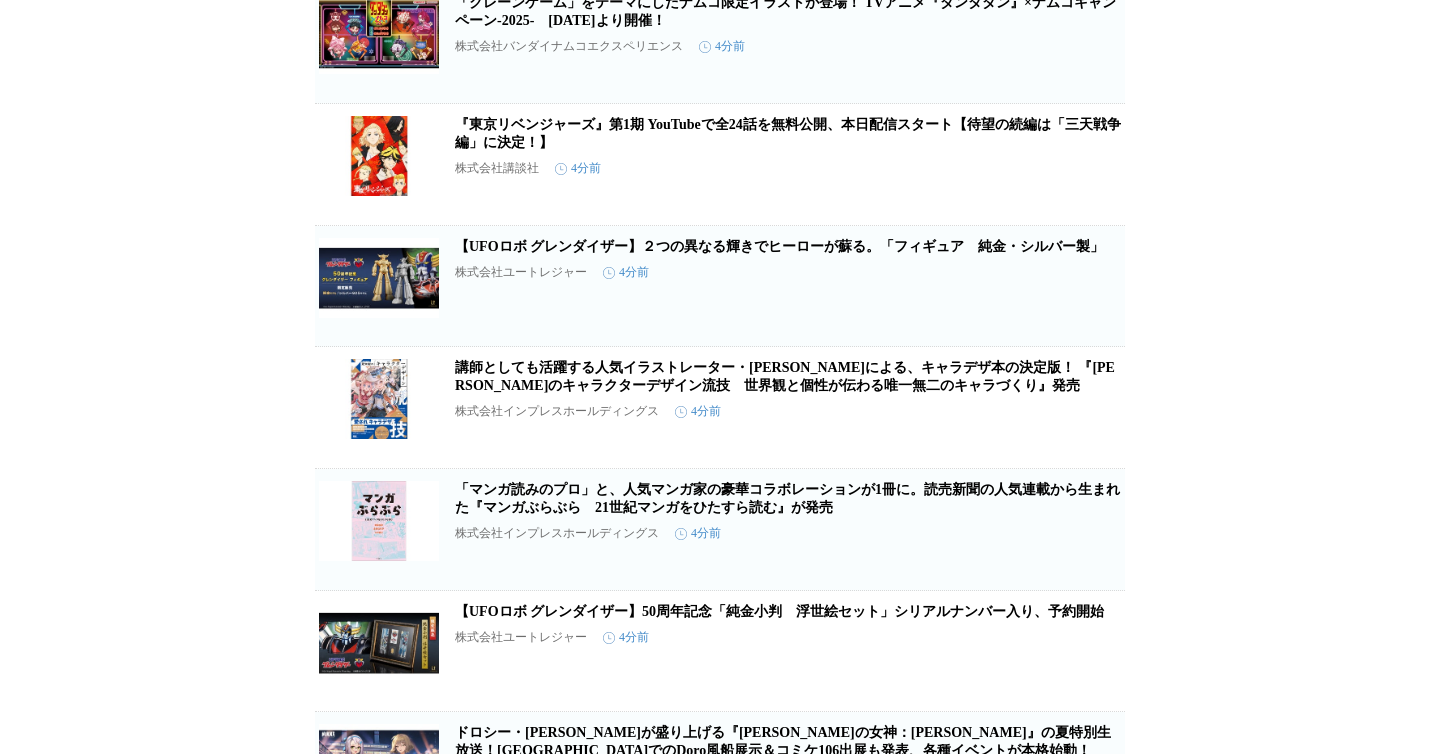 click at bounding box center [379, 34] 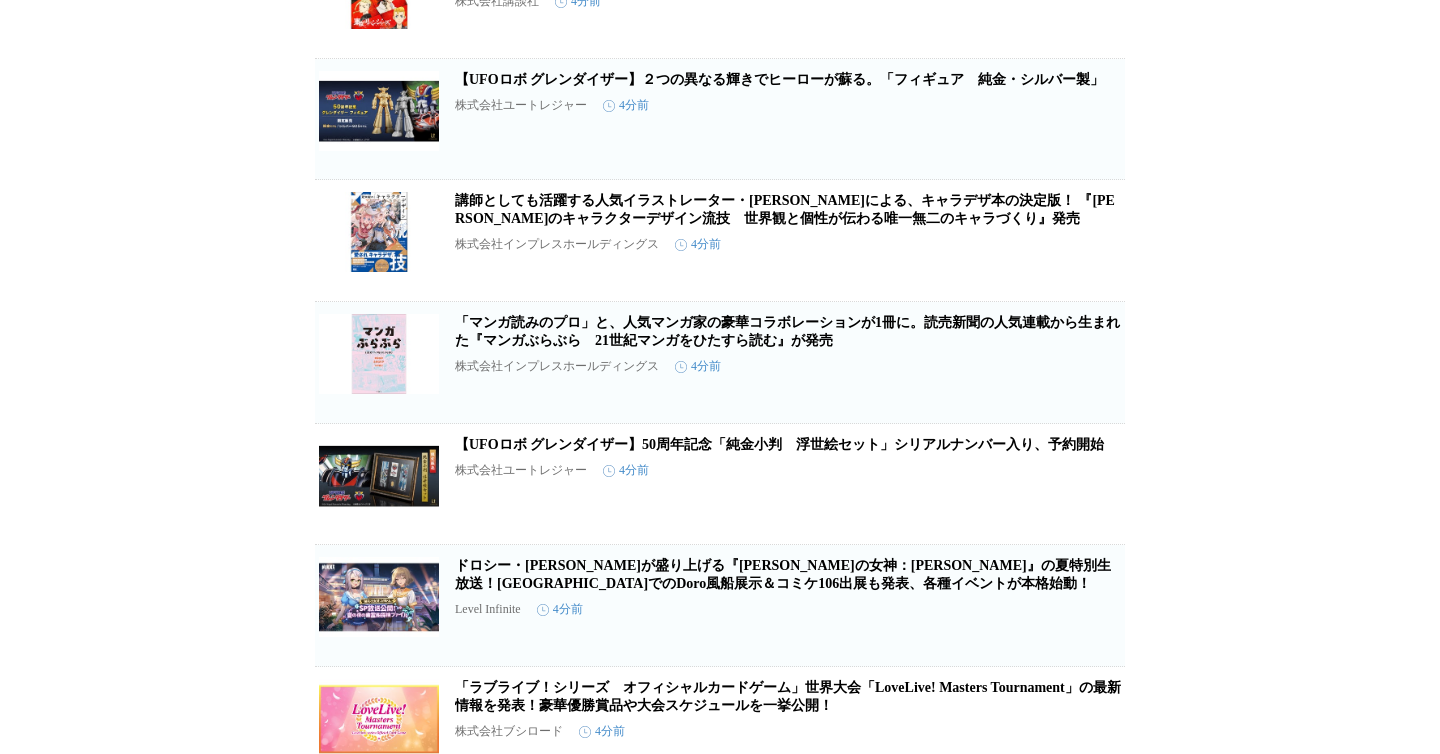 scroll, scrollTop: 1474, scrollLeft: 0, axis: vertical 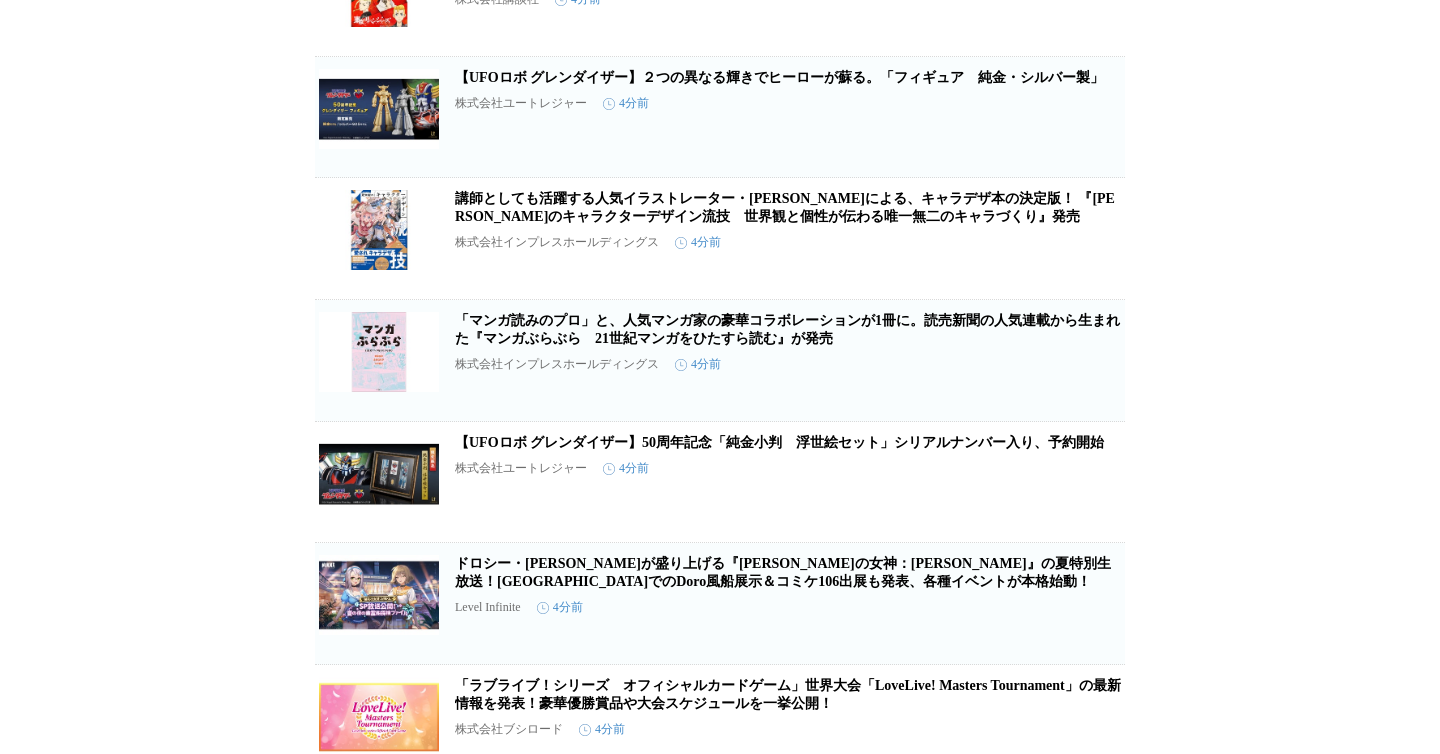 click at bounding box center (379, -13) 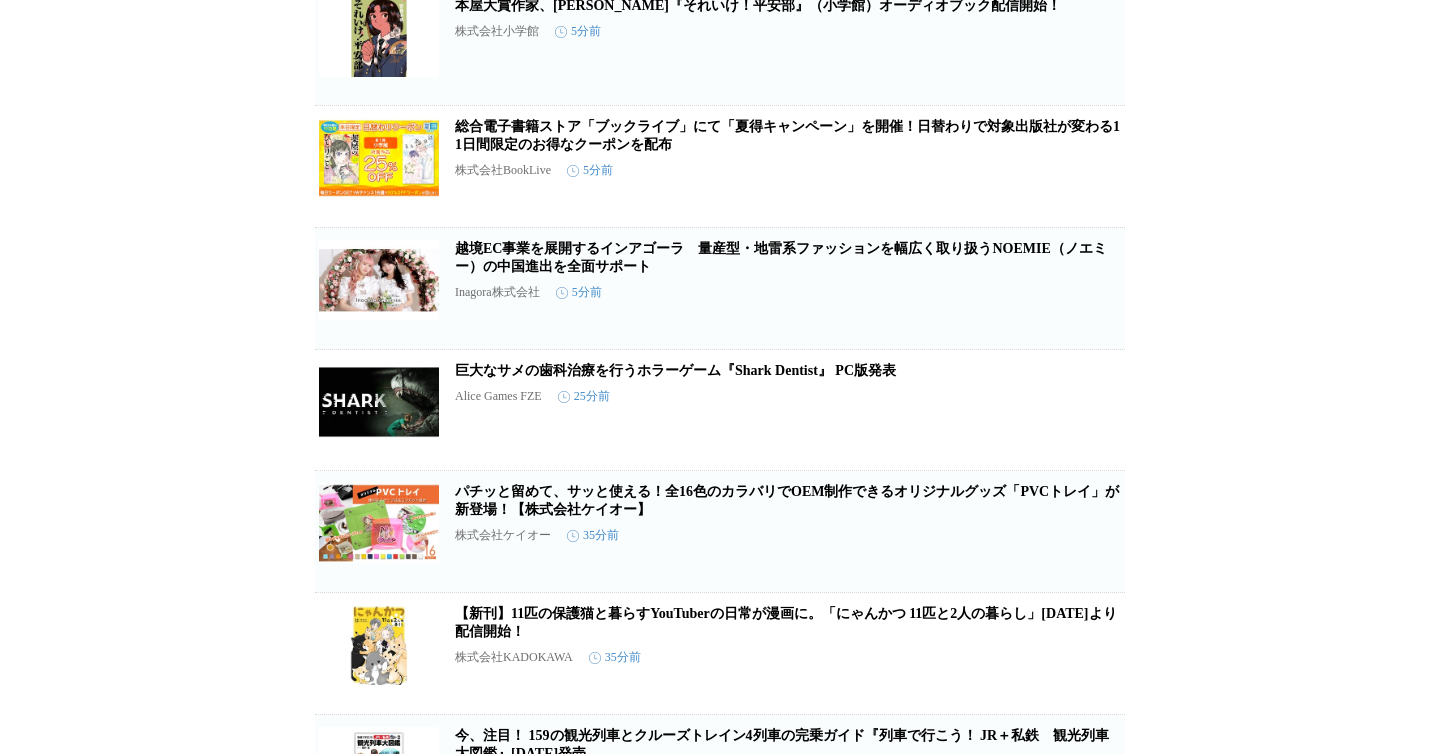 scroll, scrollTop: 2341, scrollLeft: 0, axis: vertical 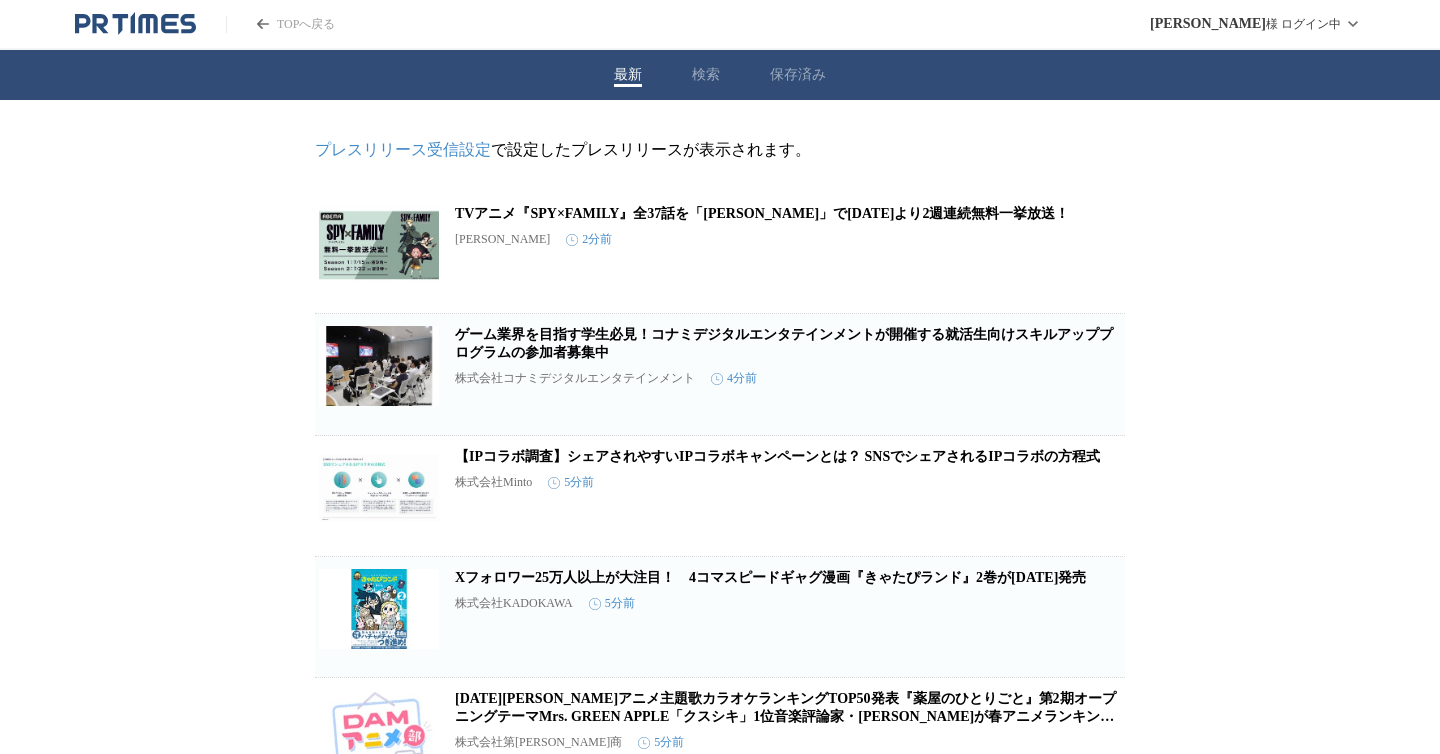 click 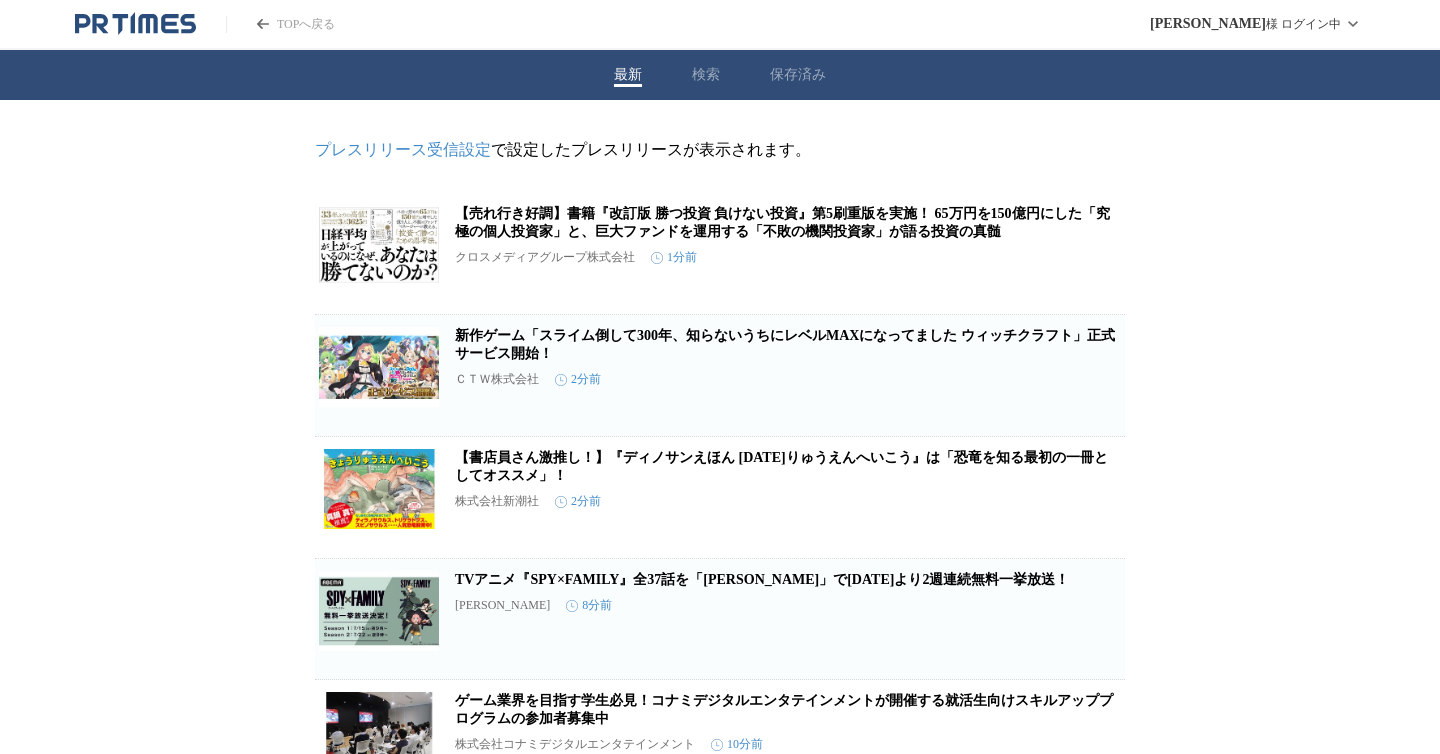 scroll, scrollTop: 0, scrollLeft: 0, axis: both 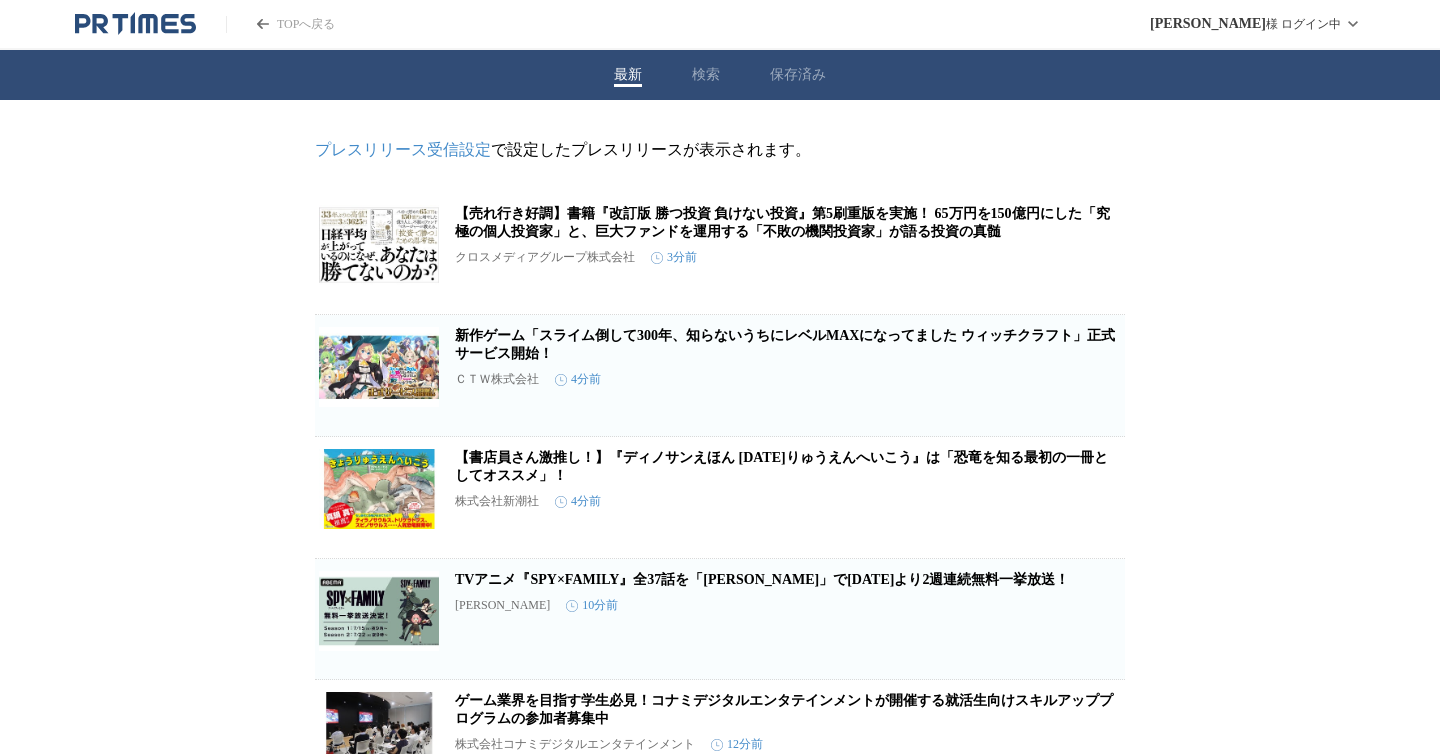 click on "最新 検索 保存済み" at bounding box center [720, 75] 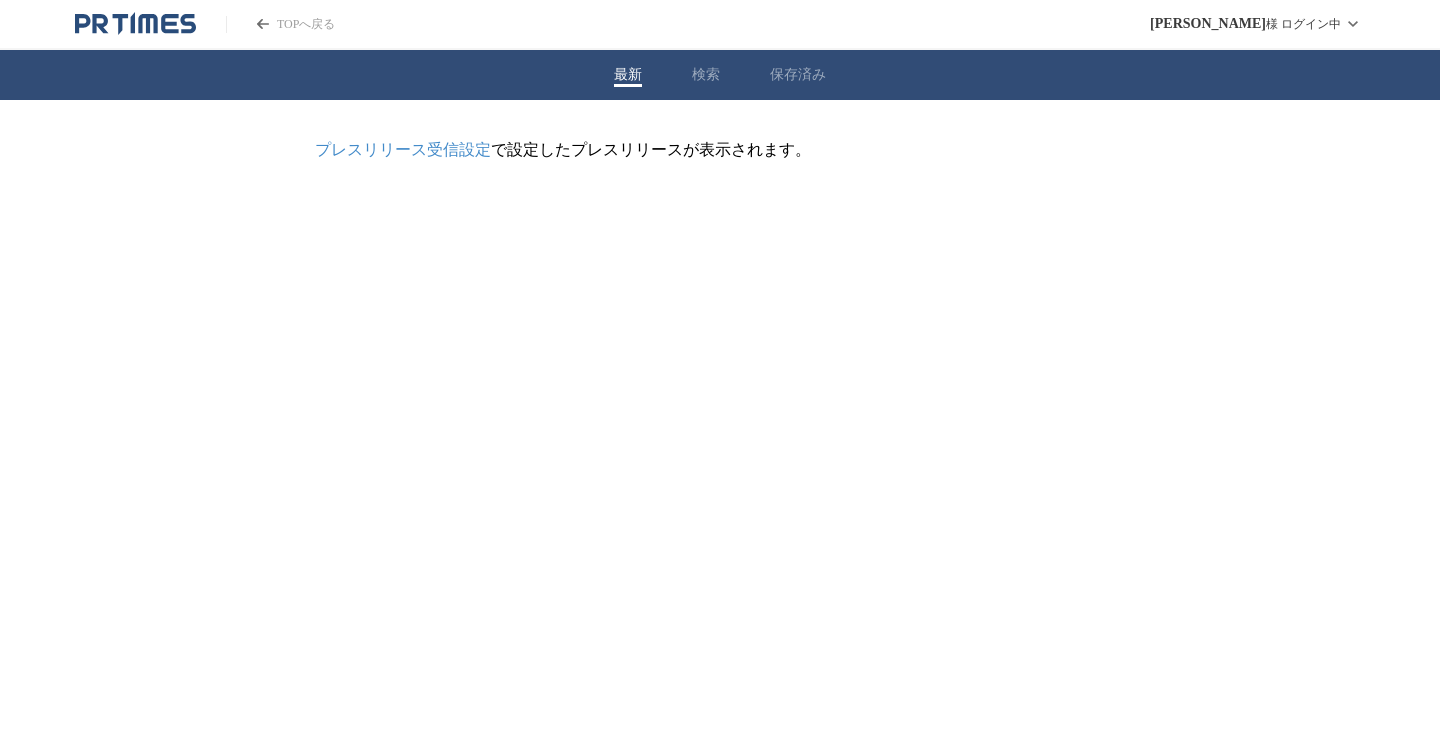 scroll, scrollTop: 0, scrollLeft: 0, axis: both 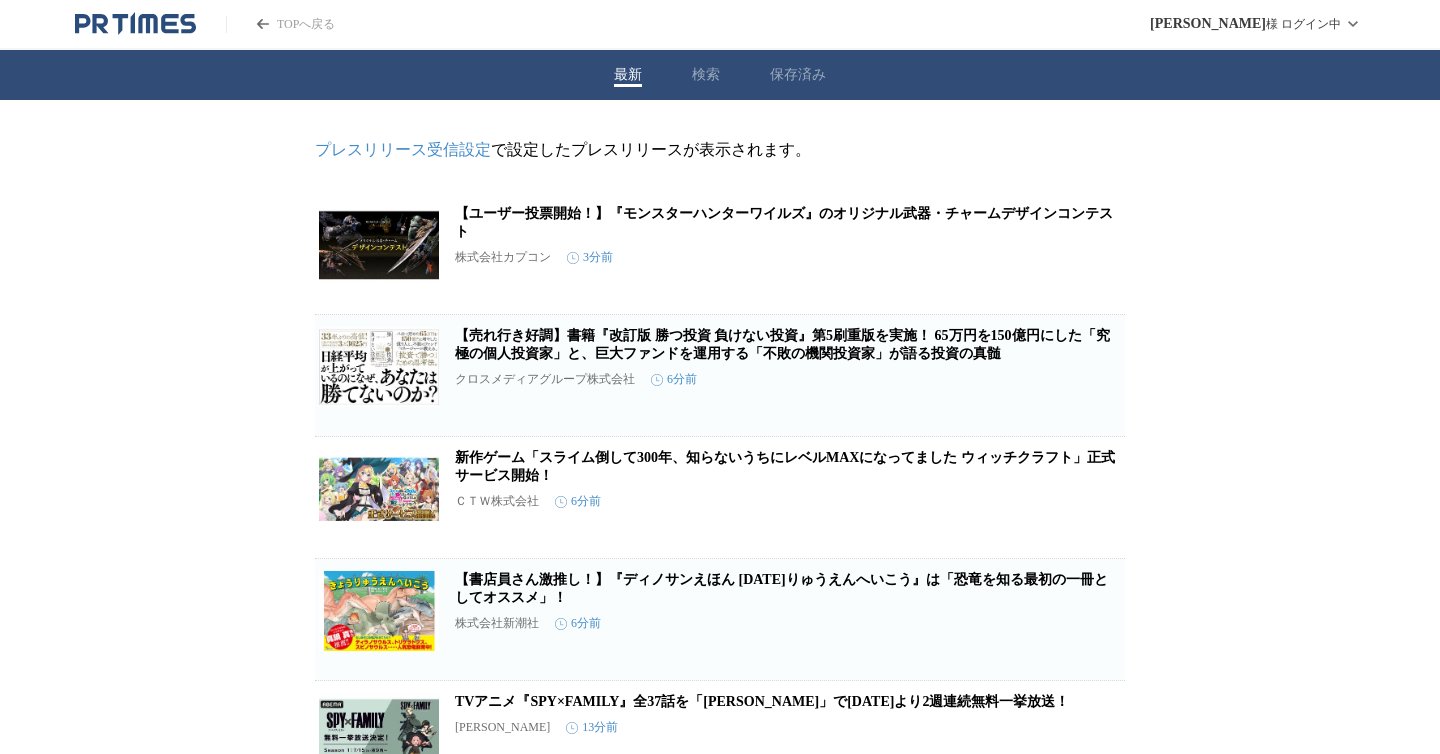 click 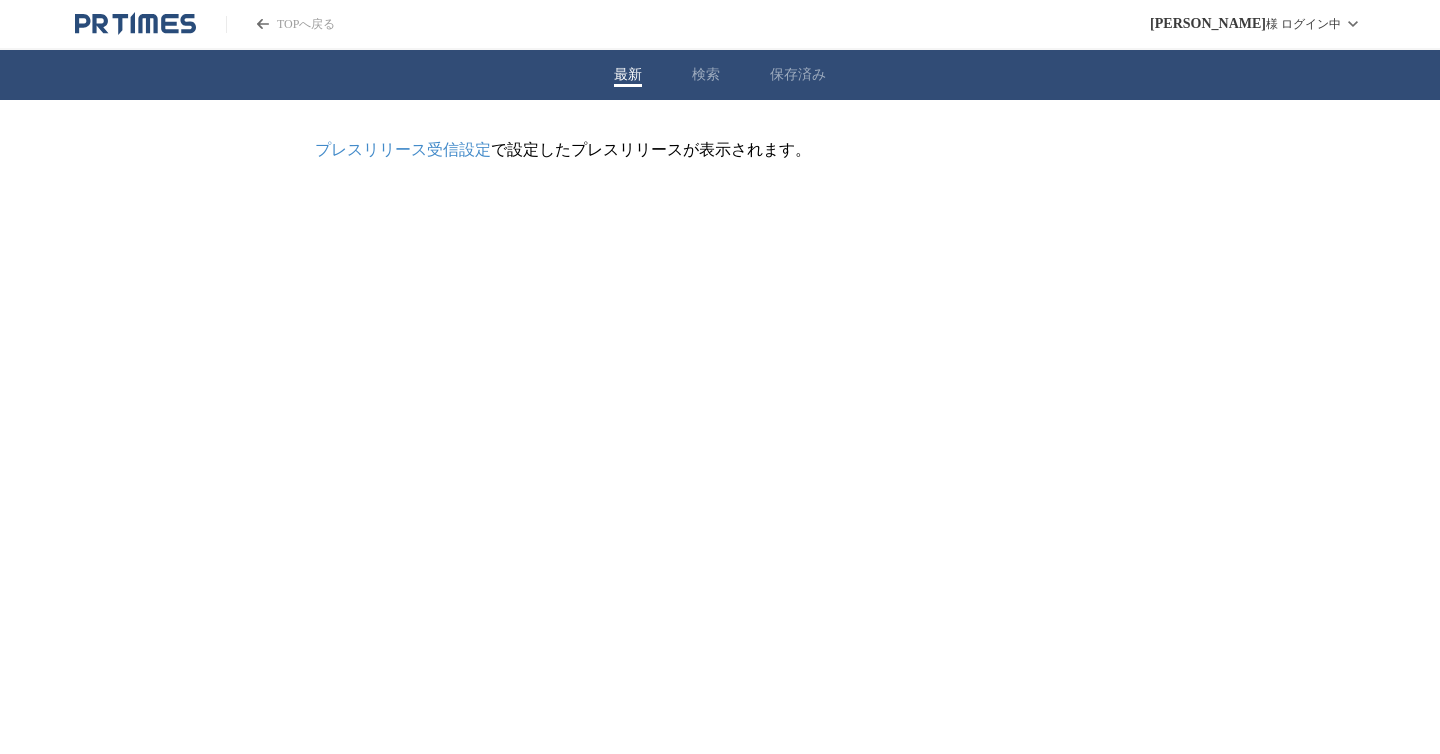 scroll, scrollTop: 0, scrollLeft: 0, axis: both 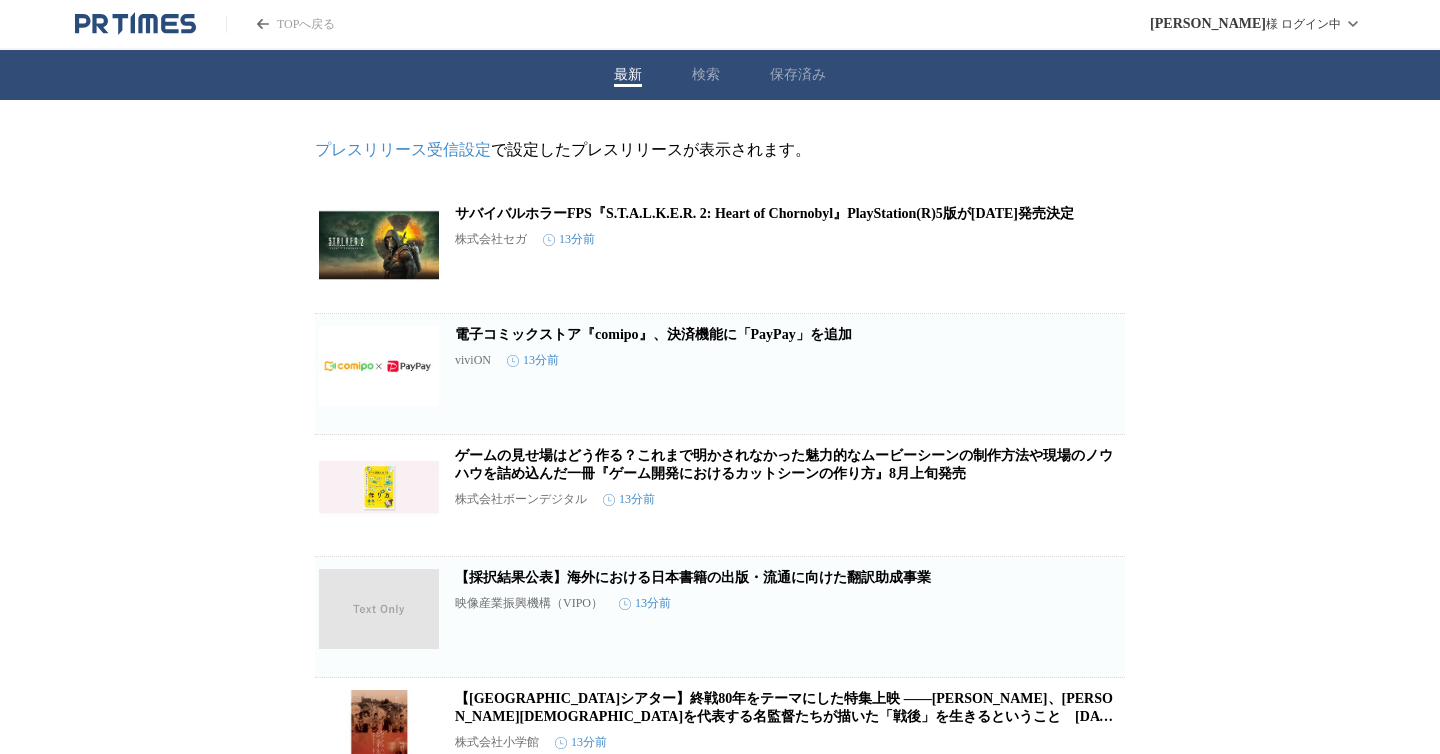 click 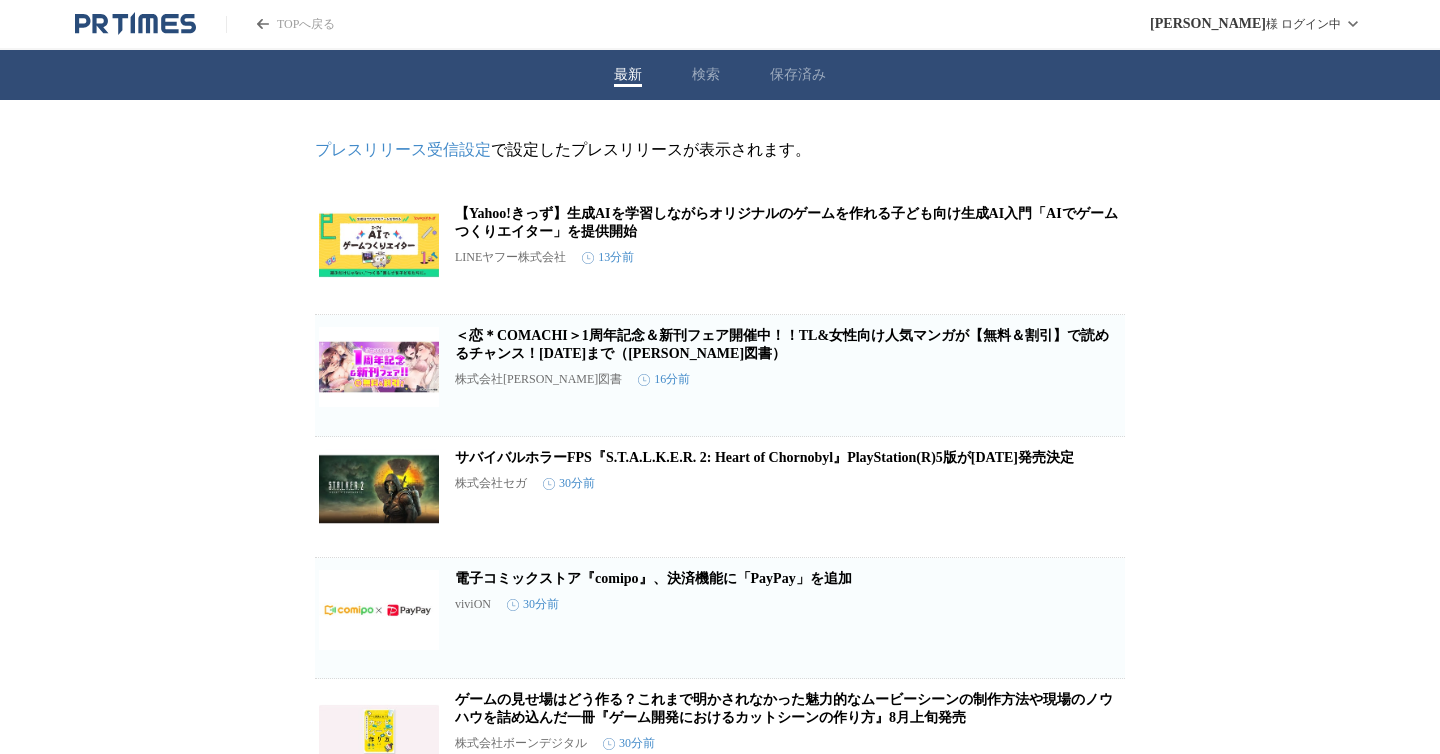 scroll, scrollTop: 0, scrollLeft: 0, axis: both 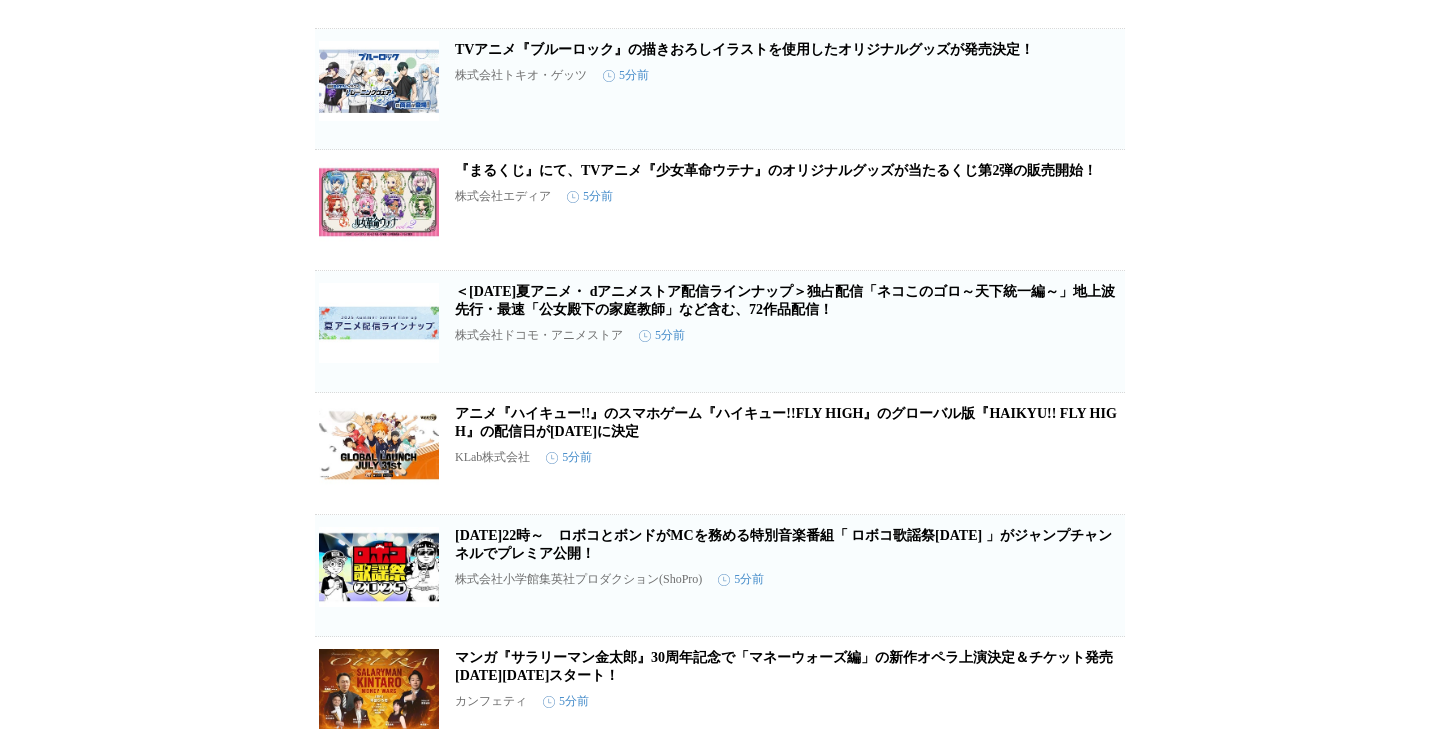 click 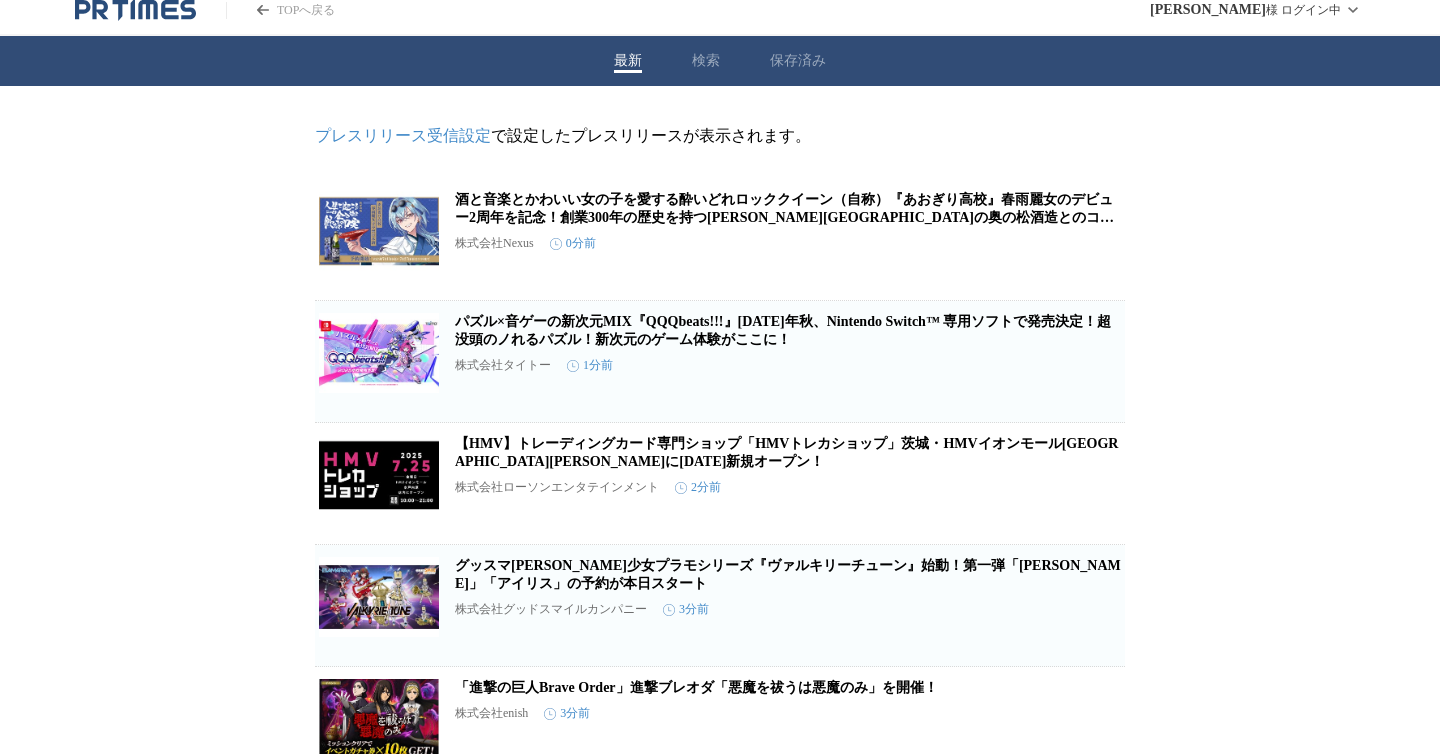 scroll, scrollTop: 0, scrollLeft: 0, axis: both 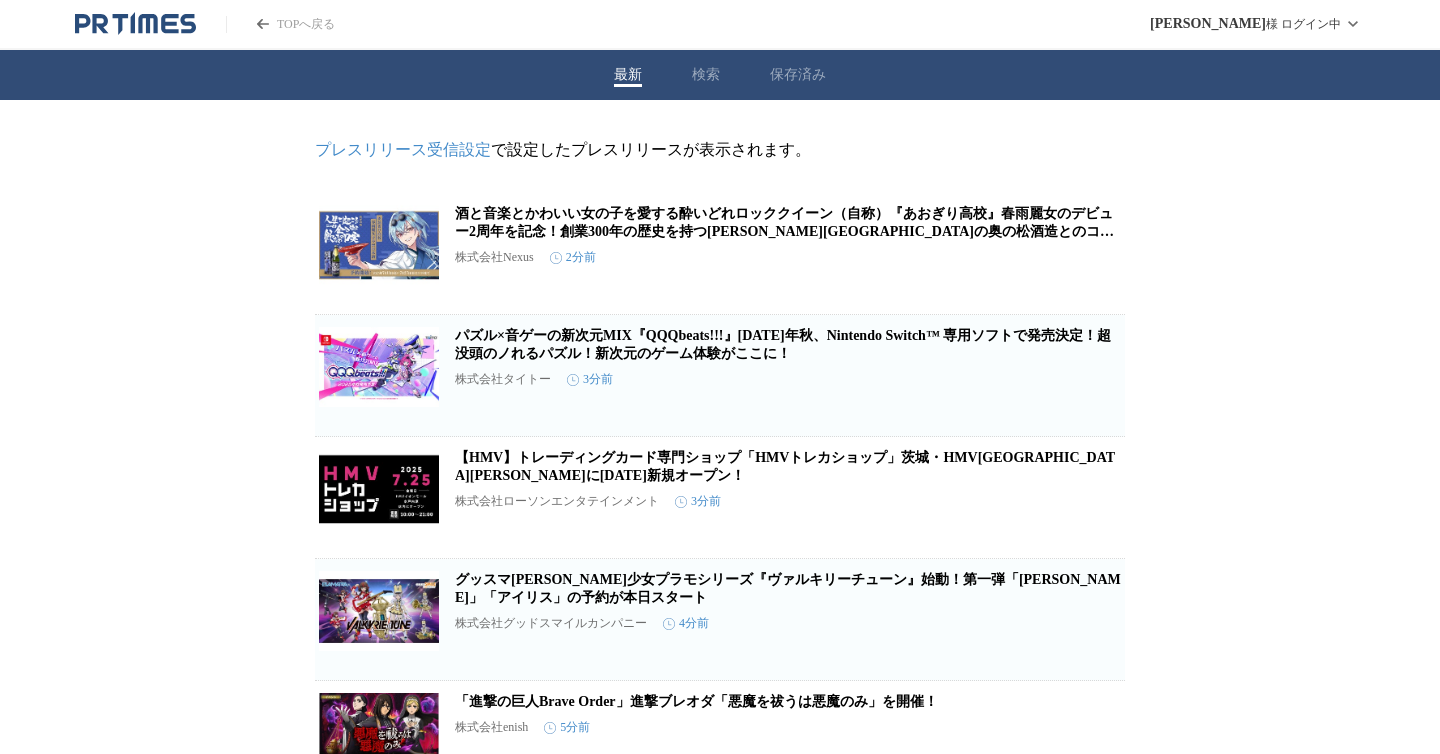 click on "保存済み" at bounding box center [798, 75] 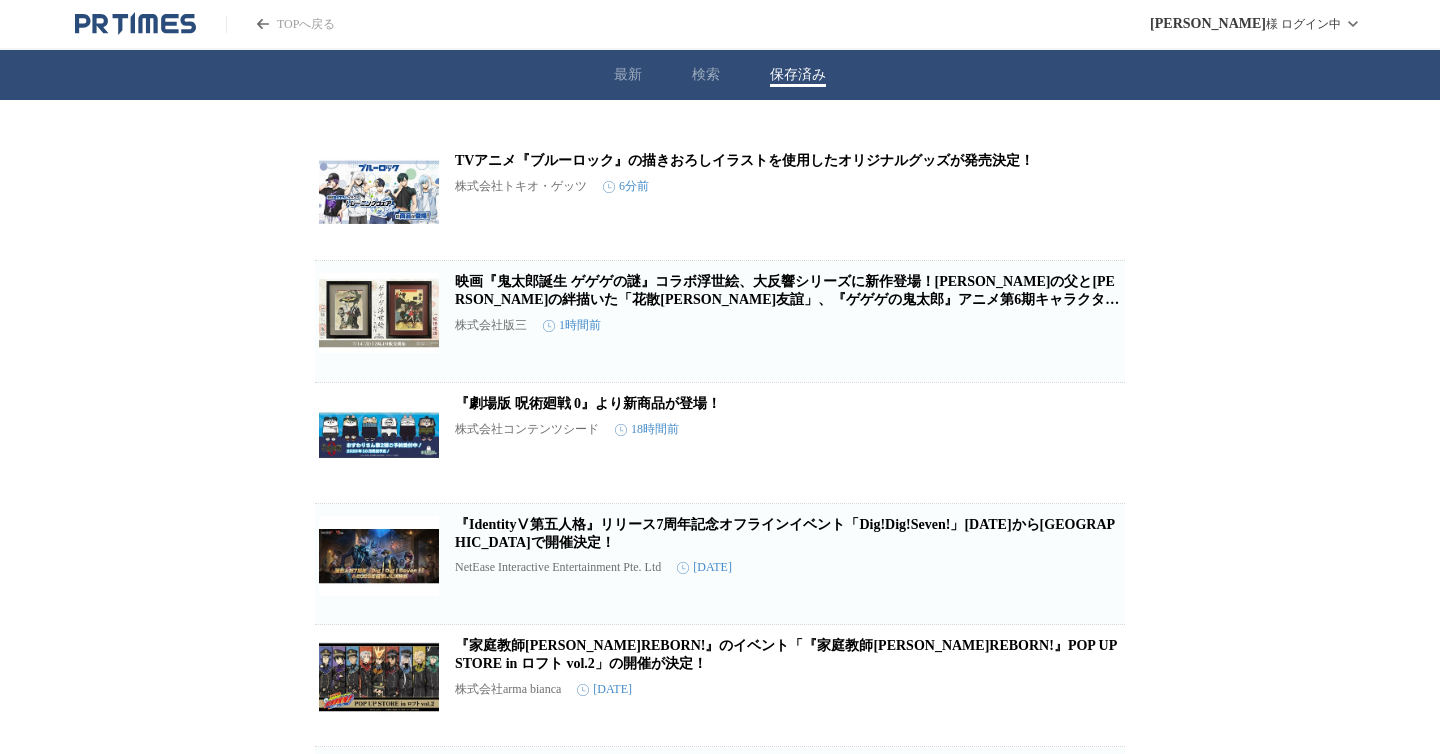 click at bounding box center [379, 192] 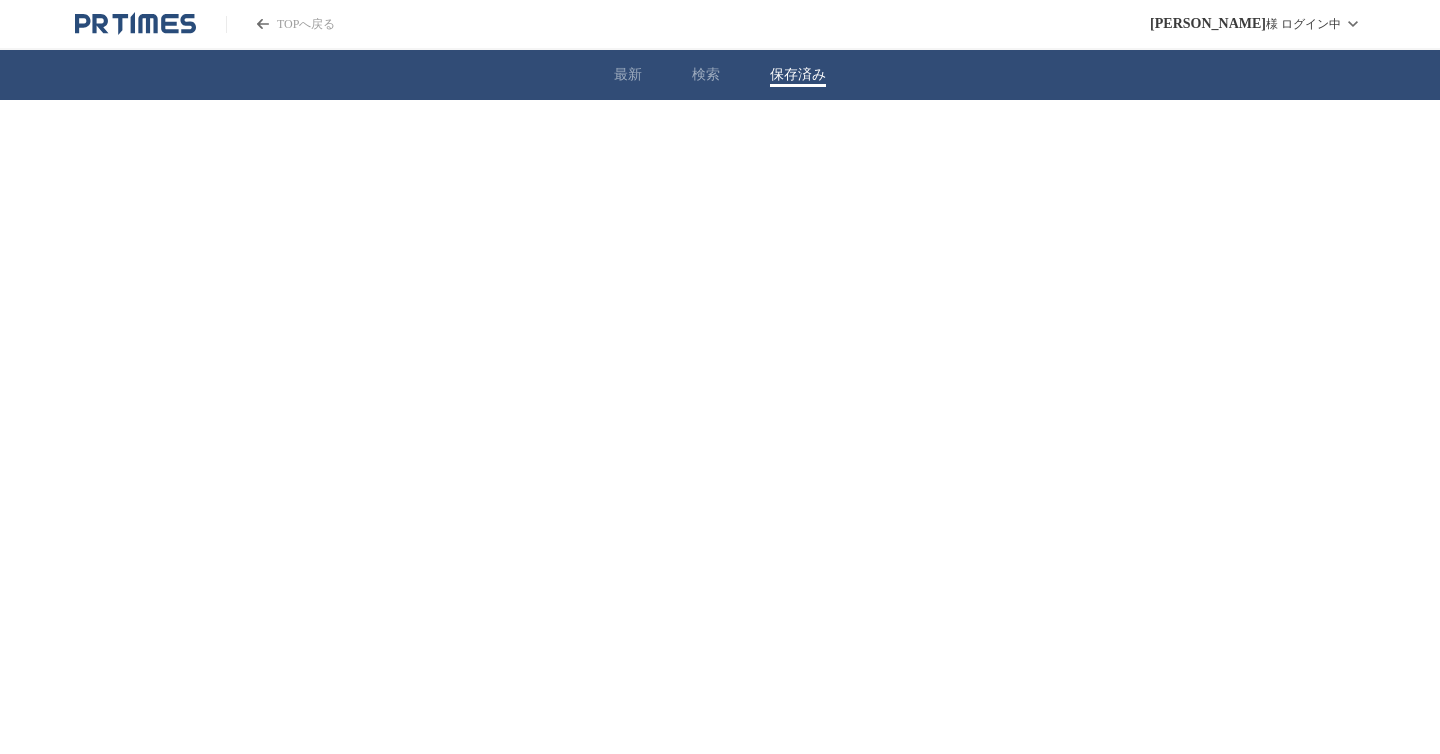 scroll, scrollTop: 0, scrollLeft: 0, axis: both 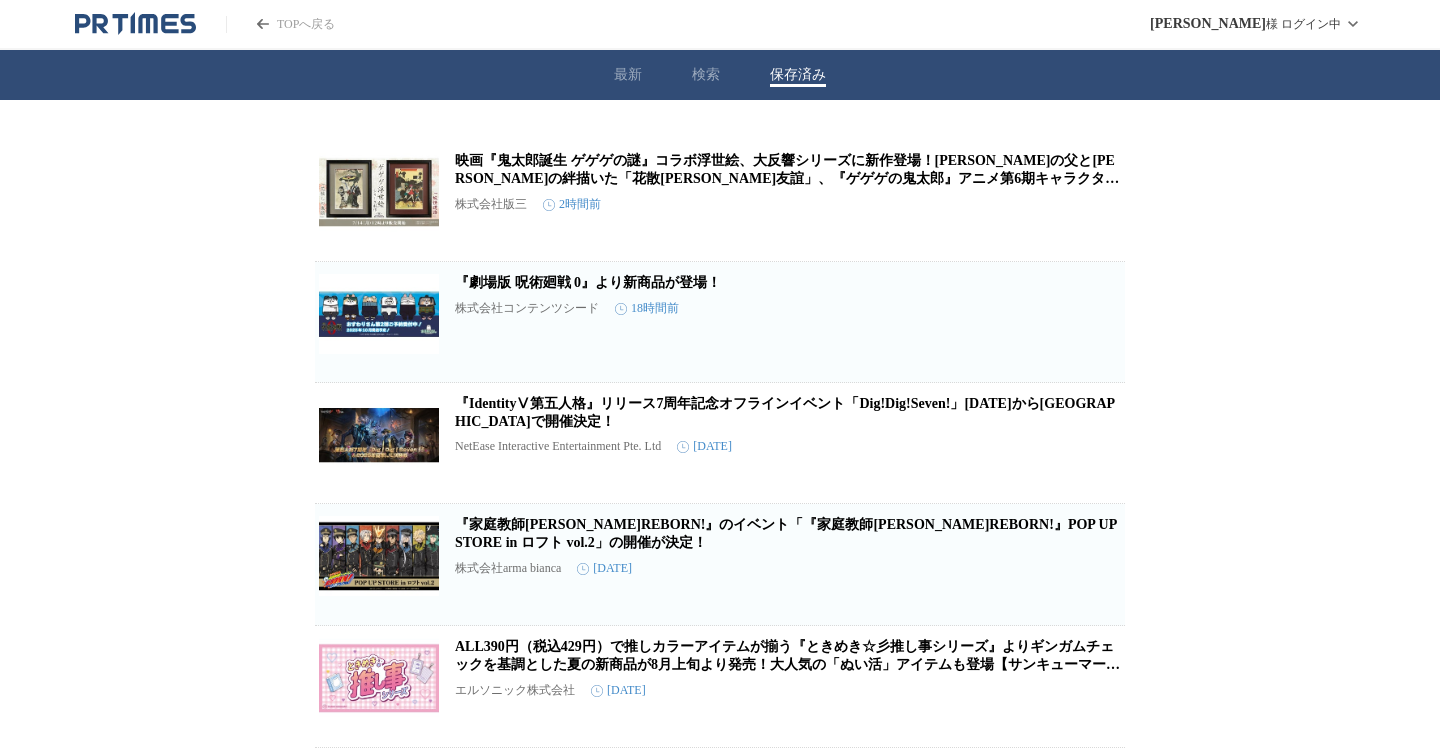 click 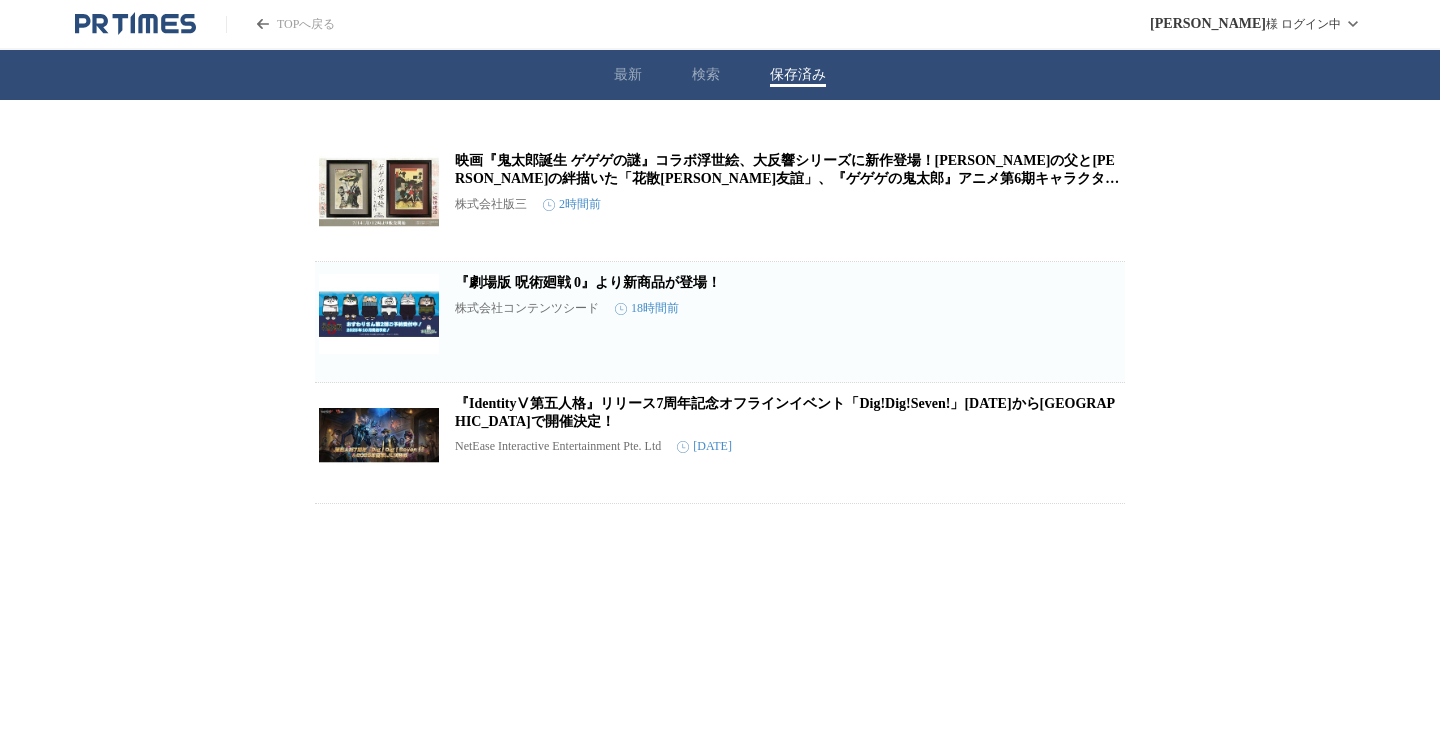 click on "保存を解除" at bounding box center (1093, 474) 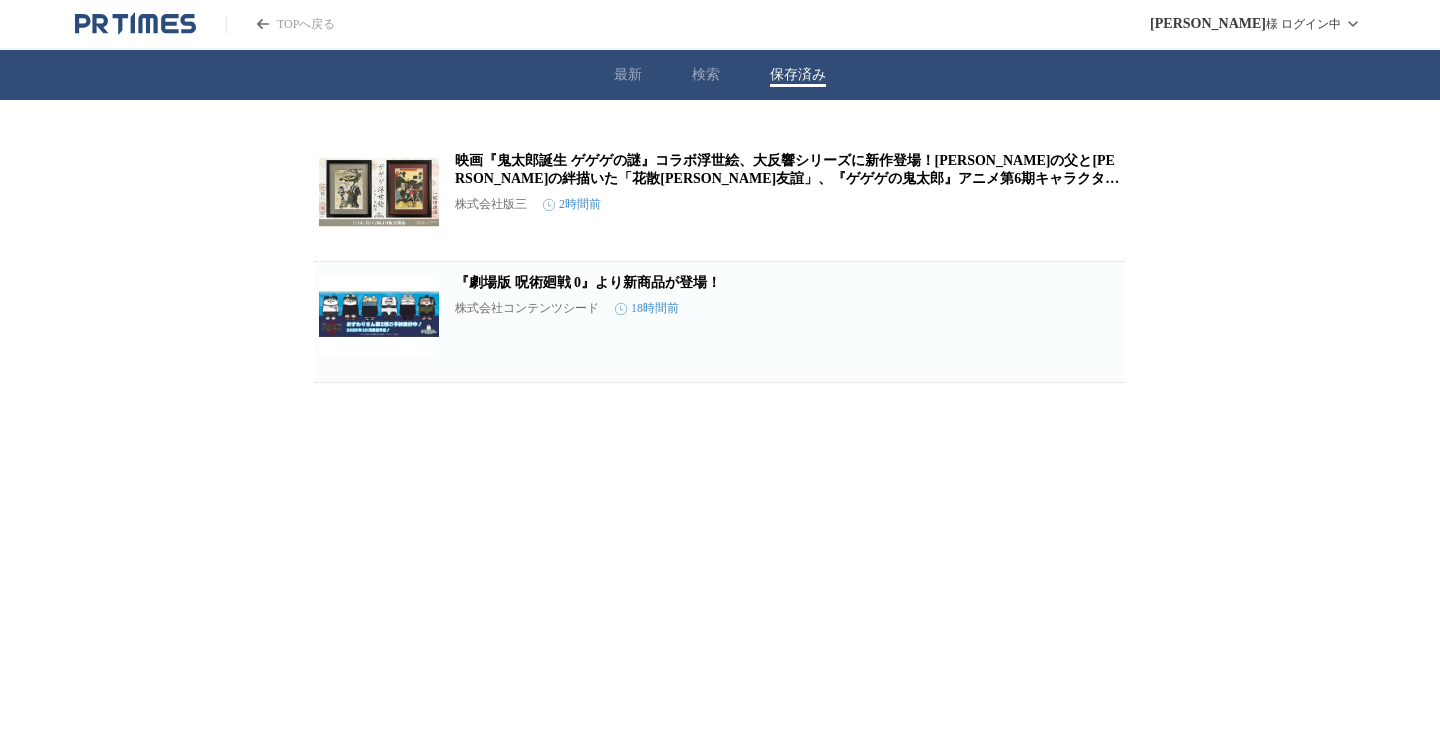 click 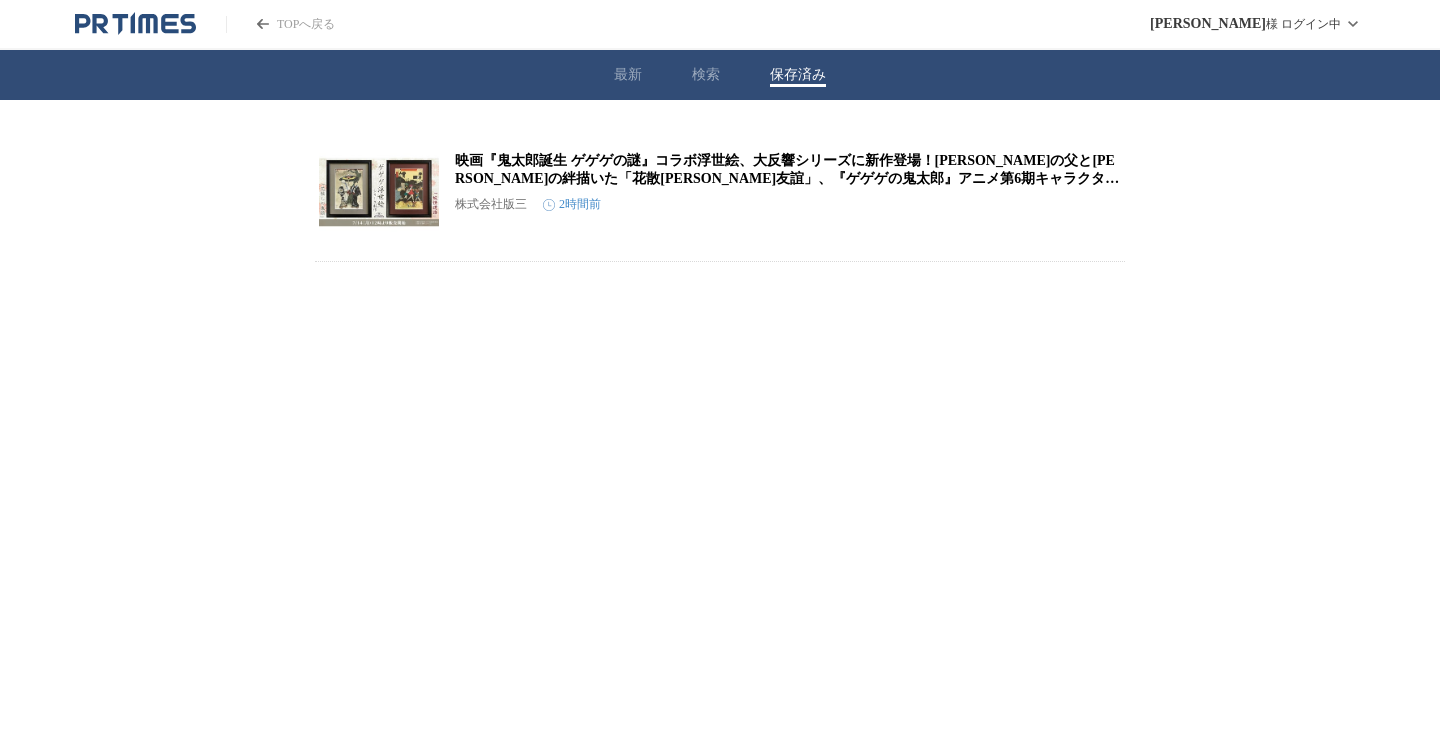 click on "最新" at bounding box center (628, 75) 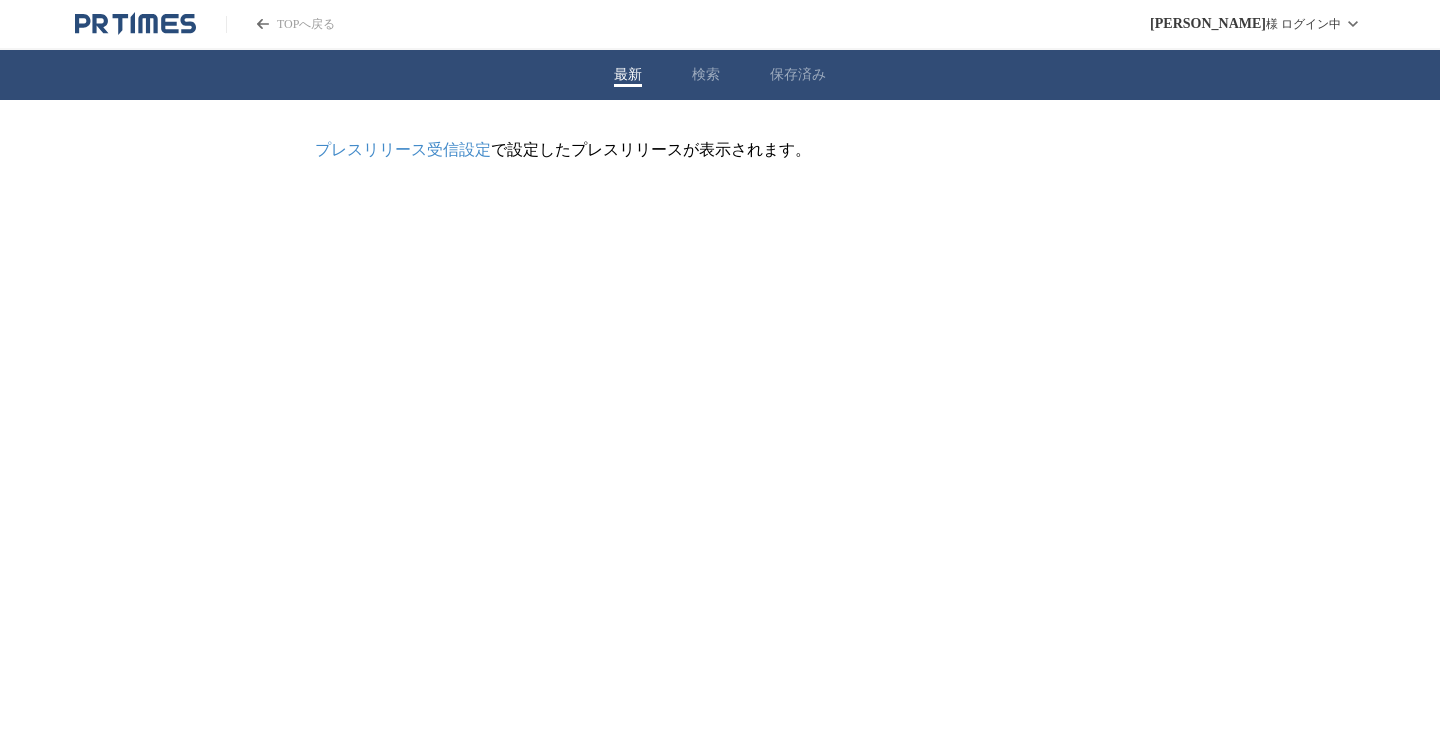 scroll, scrollTop: 0, scrollLeft: 0, axis: both 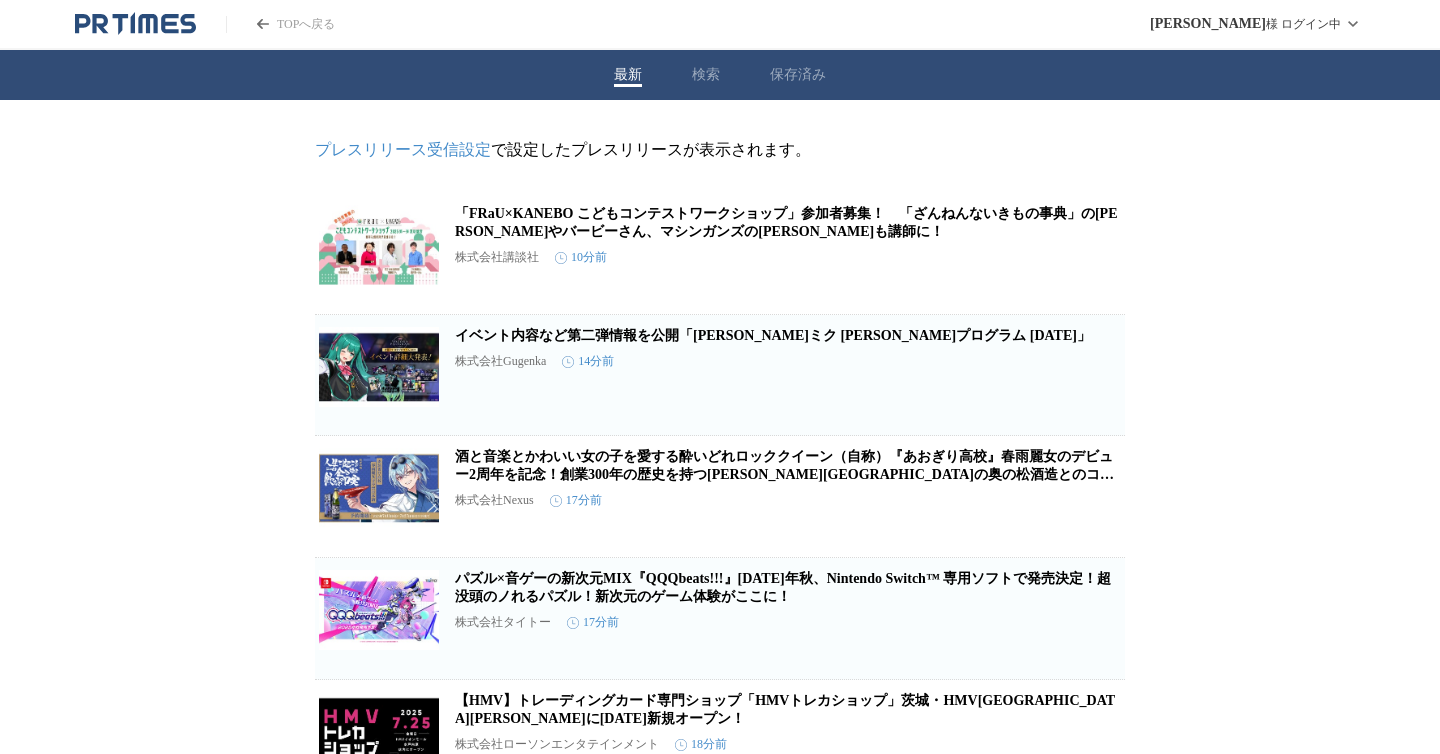 click 